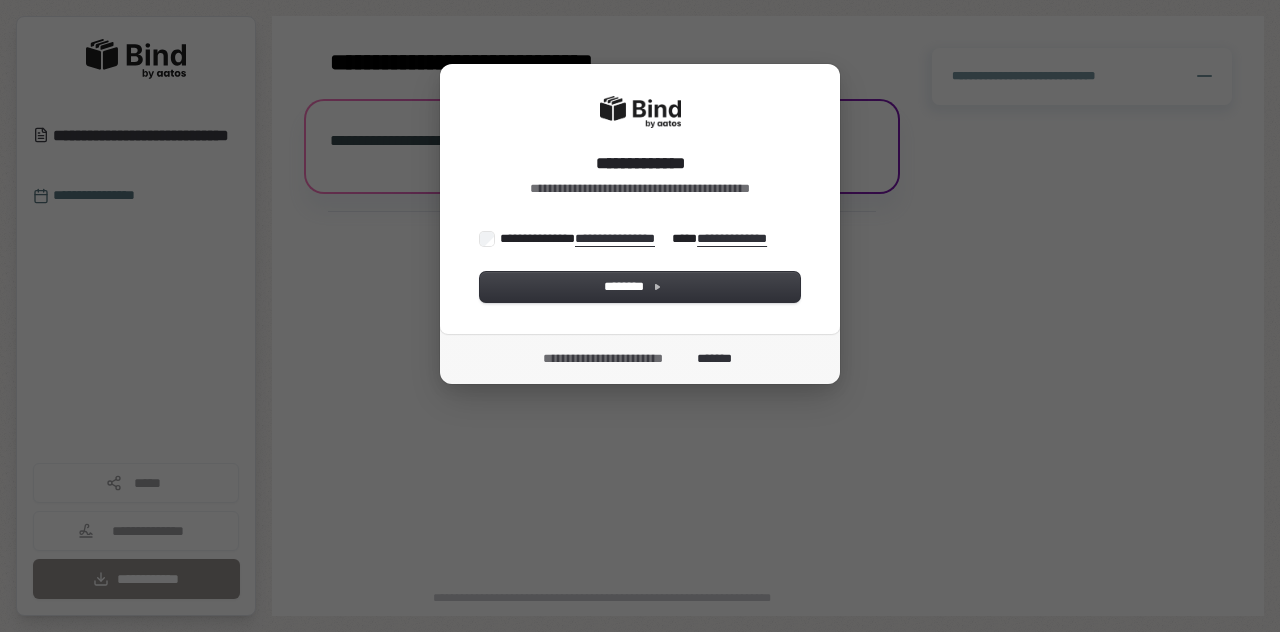 scroll, scrollTop: 0, scrollLeft: 0, axis: both 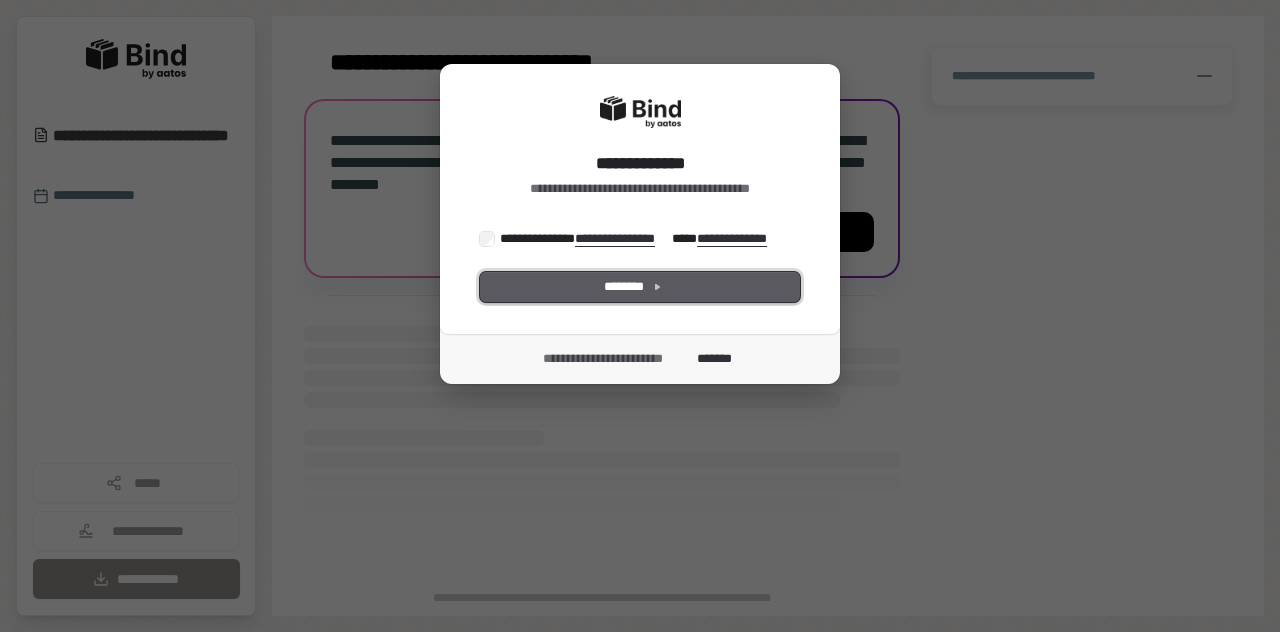 click on "********" at bounding box center [640, 287] 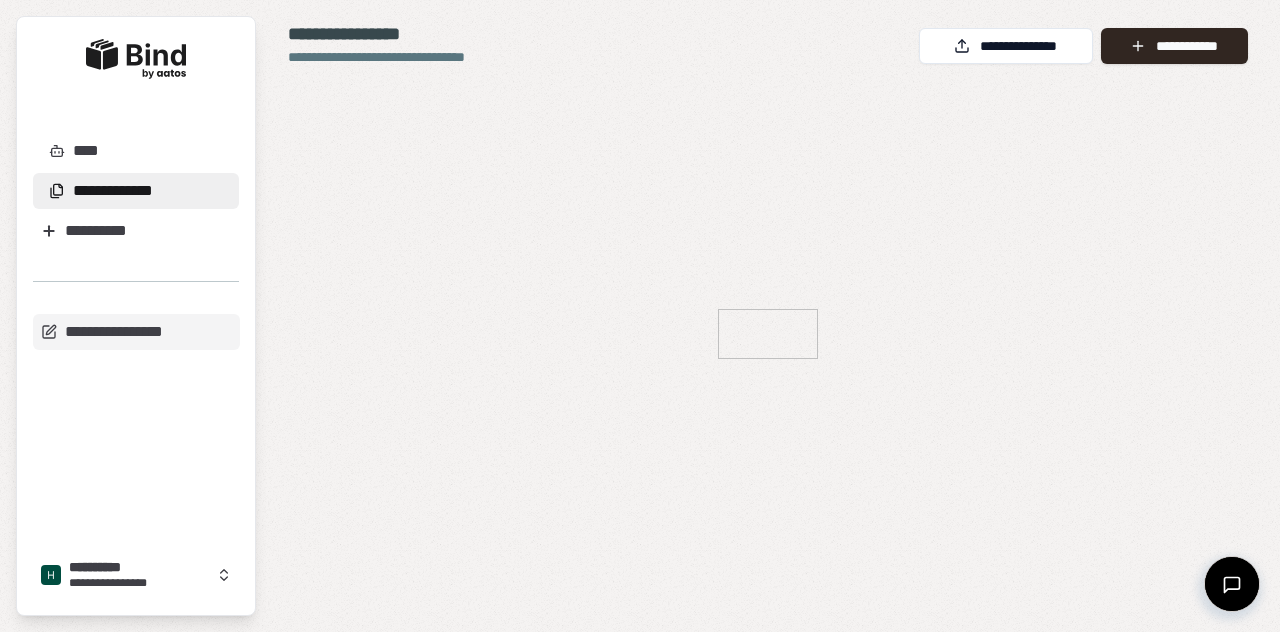 scroll, scrollTop: 0, scrollLeft: 0, axis: both 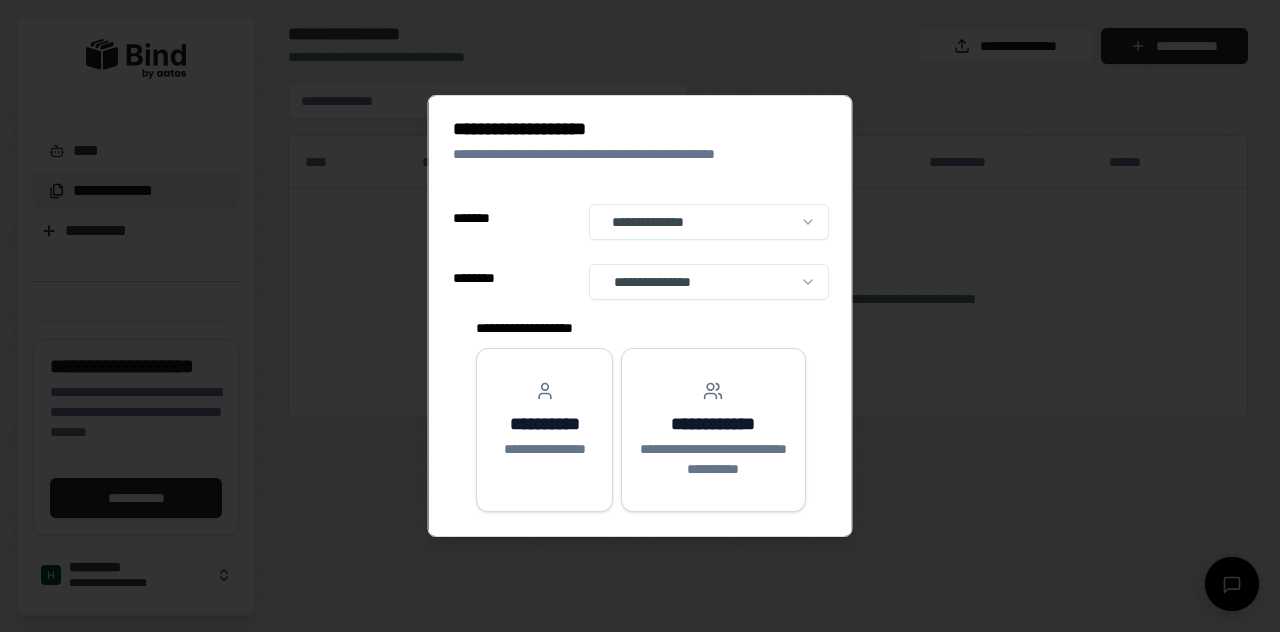 click on "**********" at bounding box center [640, 316] 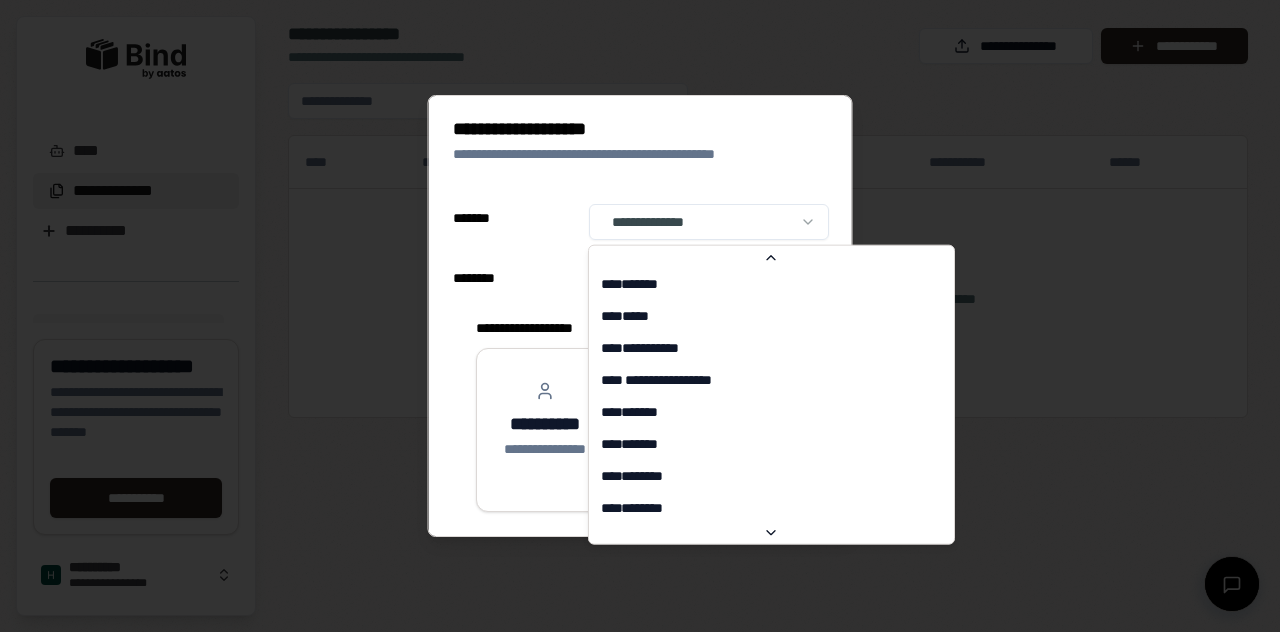 scroll, scrollTop: 2500, scrollLeft: 0, axis: vertical 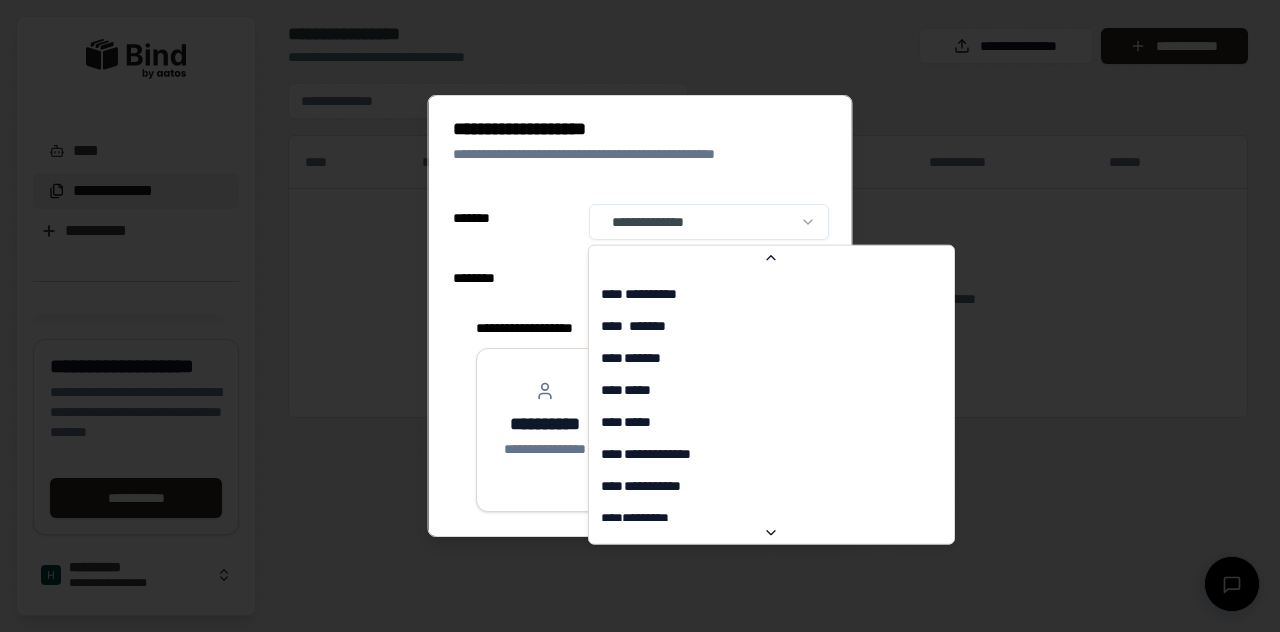 select on "**" 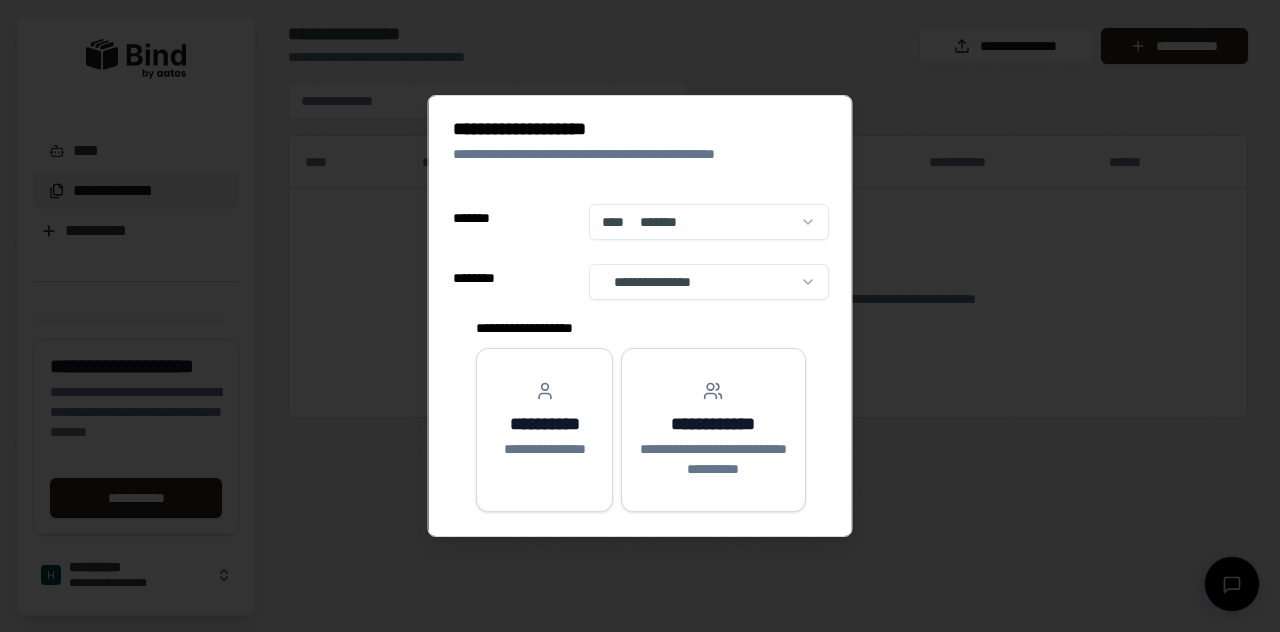 click on "**********" at bounding box center (641, 346) 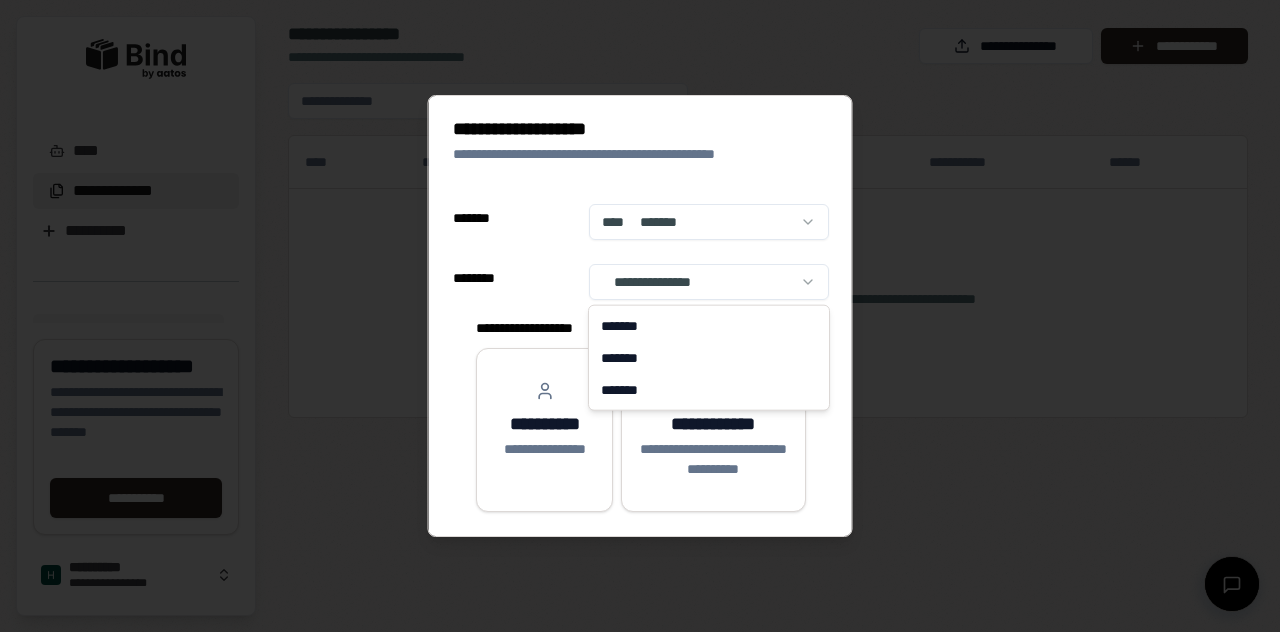 click on "**********" at bounding box center (640, 316) 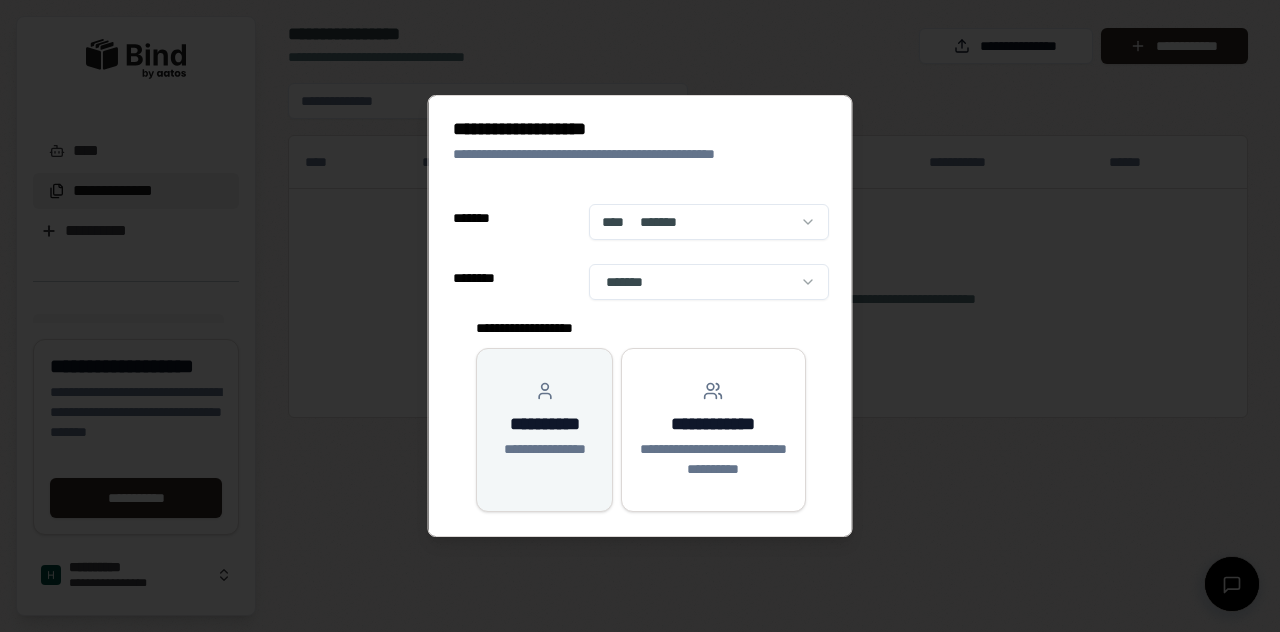 click on "**********" at bounding box center [544, 424] 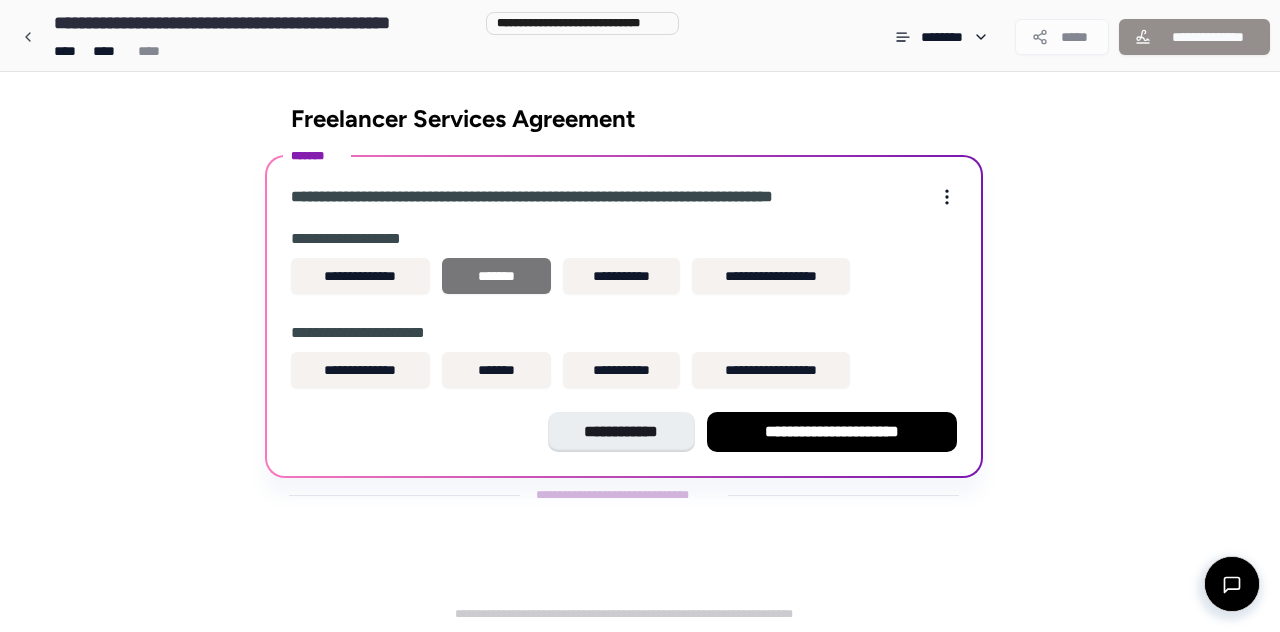 click on "*******" at bounding box center (496, 276) 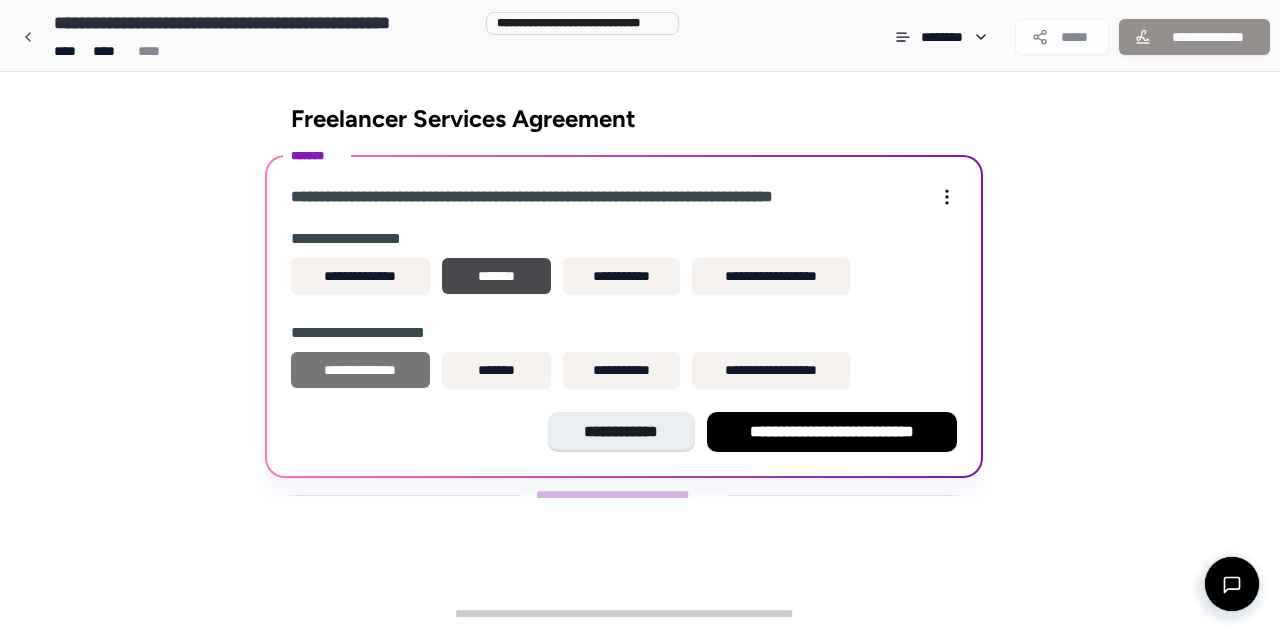 click on "**********" at bounding box center [360, 370] 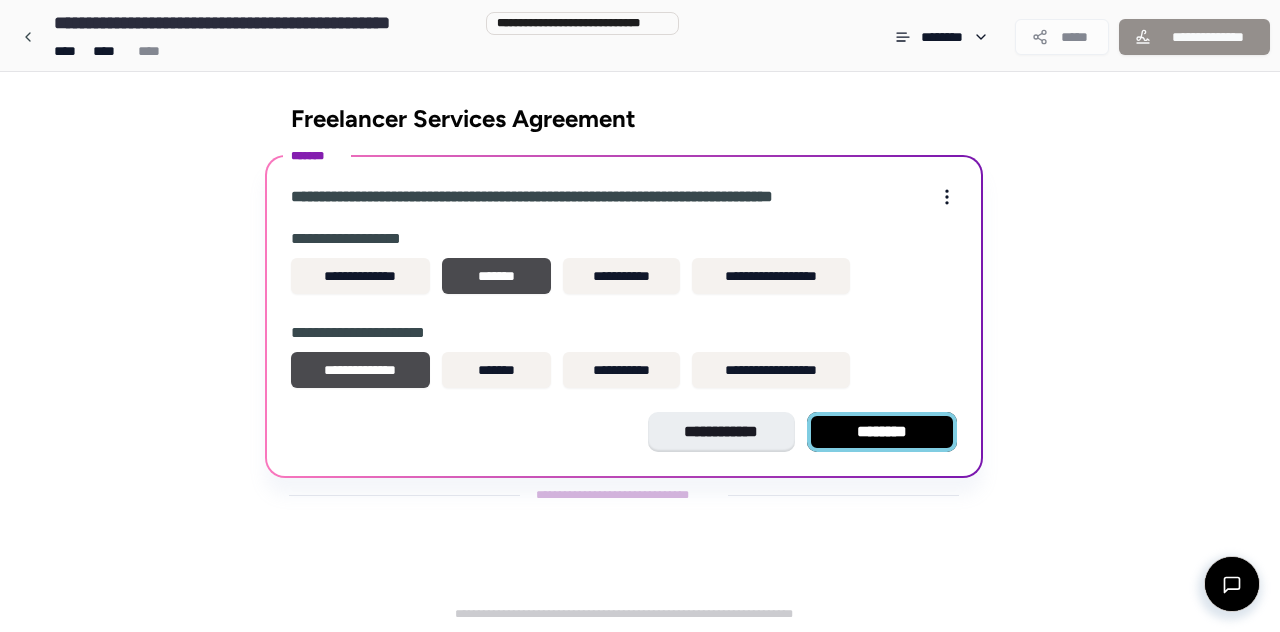 click on "********" at bounding box center [882, 432] 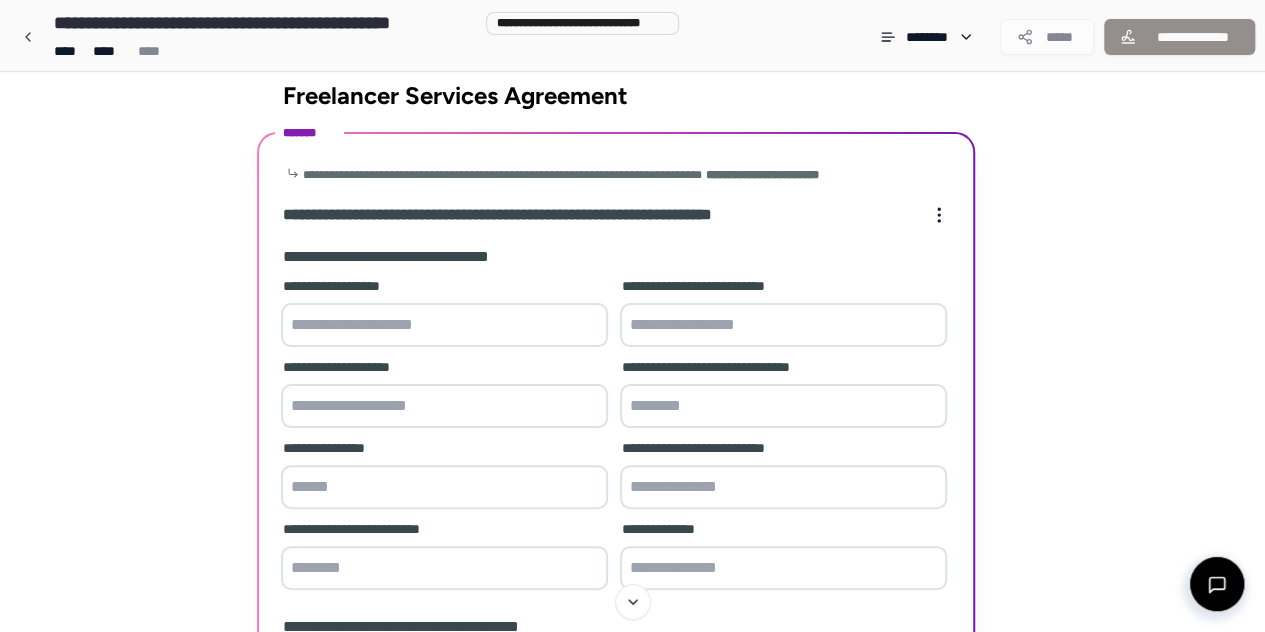 scroll, scrollTop: 17, scrollLeft: 0, axis: vertical 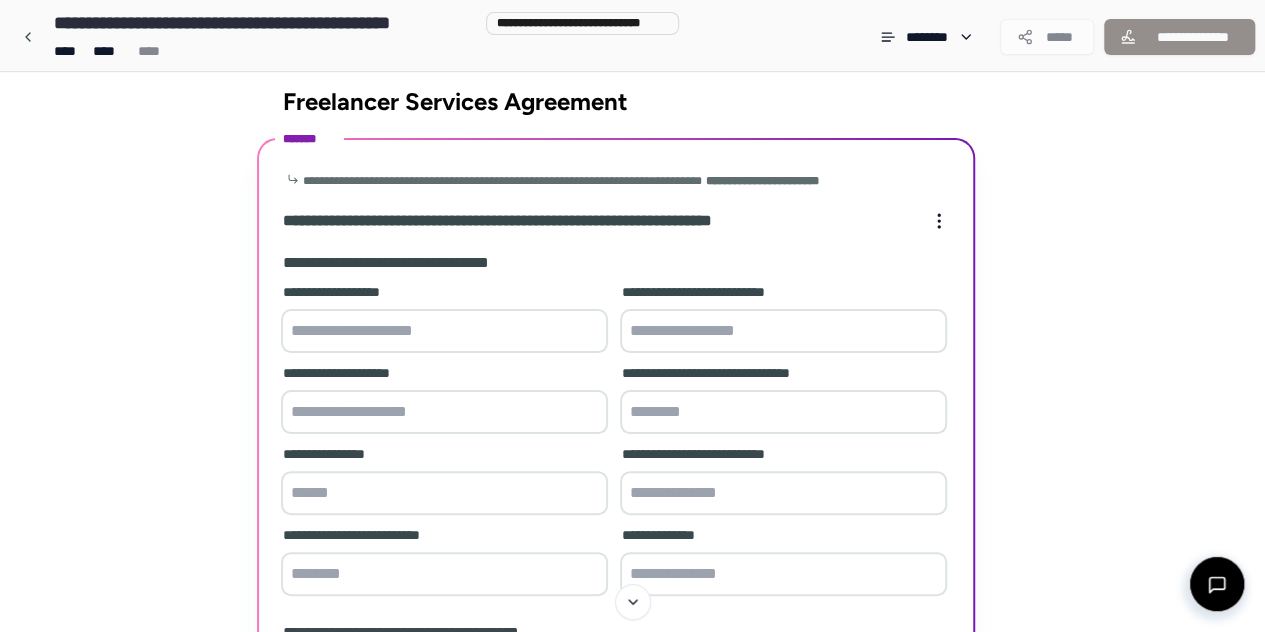 click at bounding box center (444, 331) 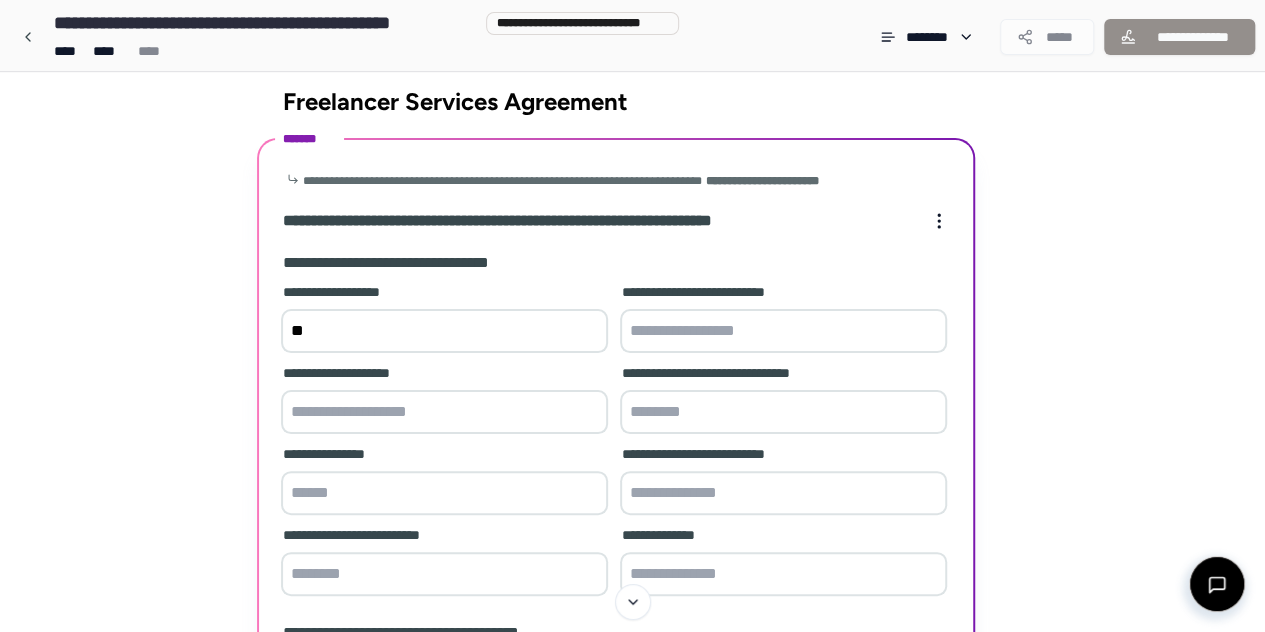 type on "*" 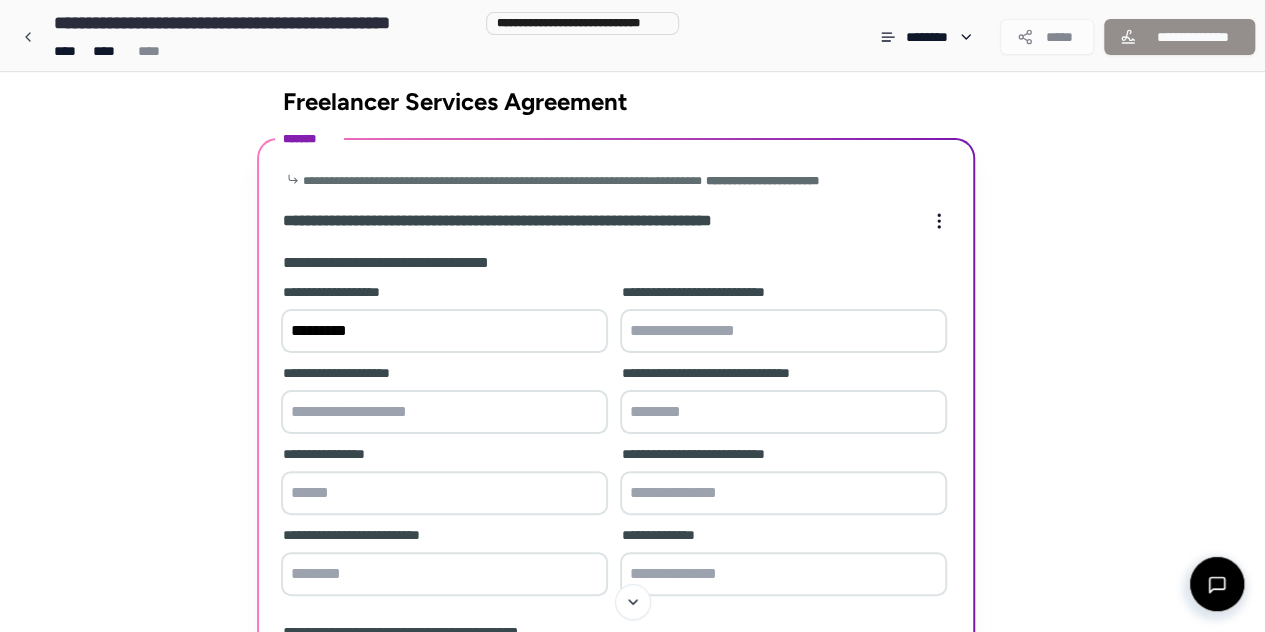 type on "*********" 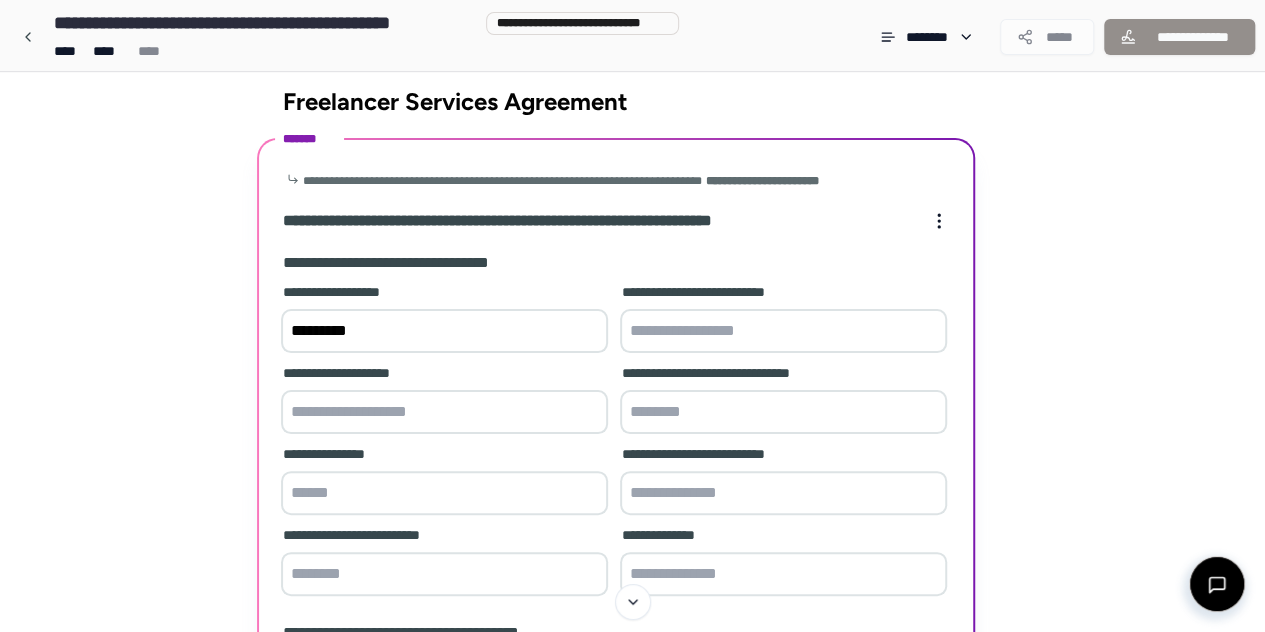 click at bounding box center (783, 331) 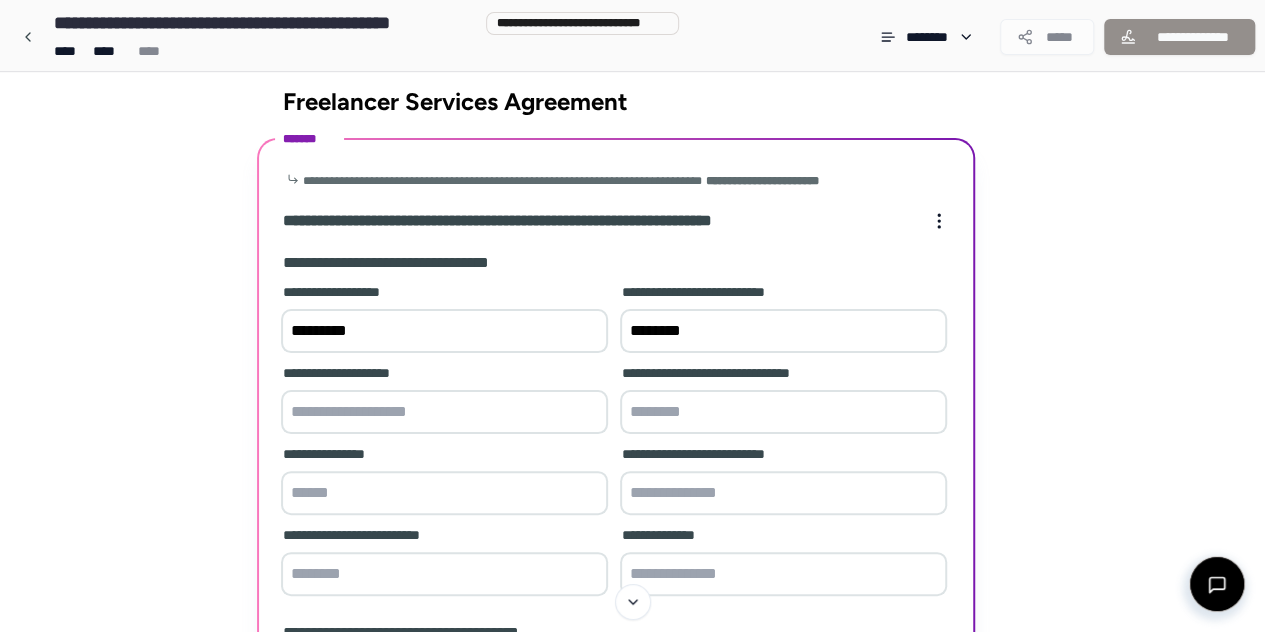type on "********" 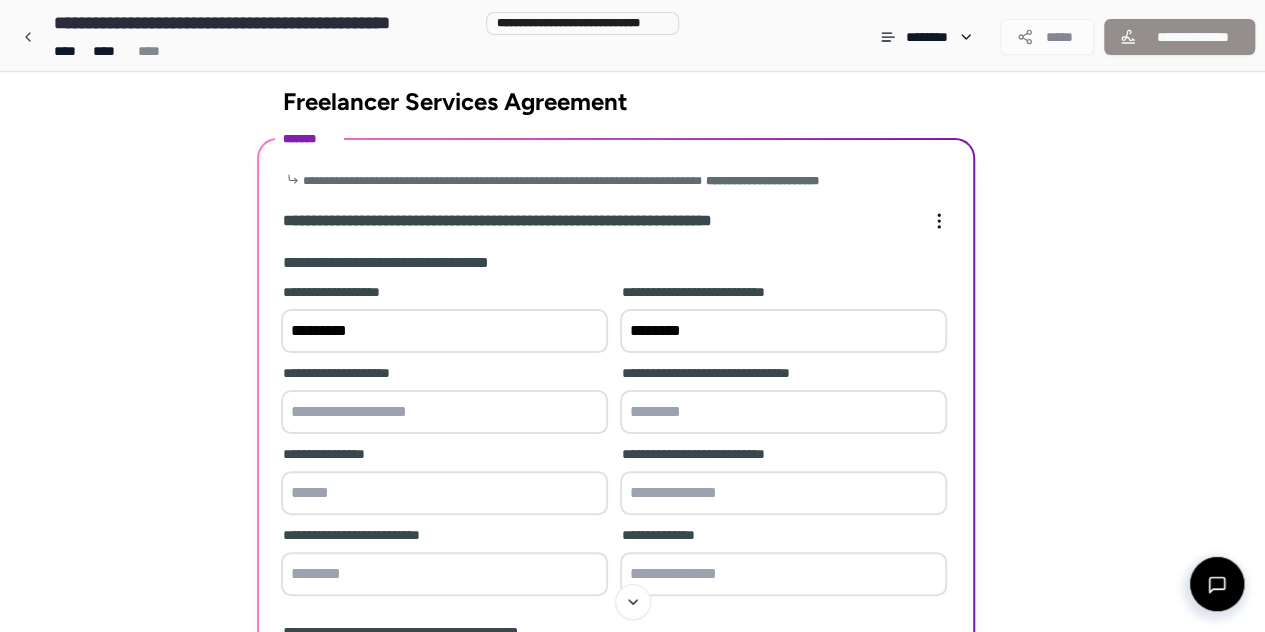 click at bounding box center [444, 412] 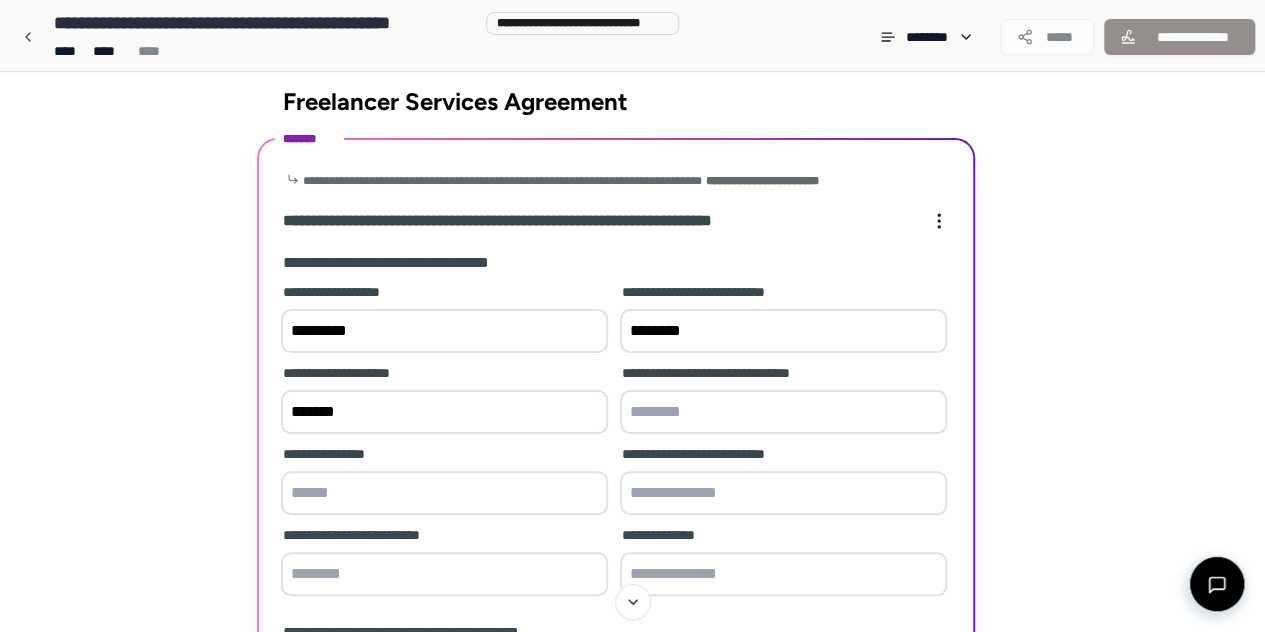 type on "*******" 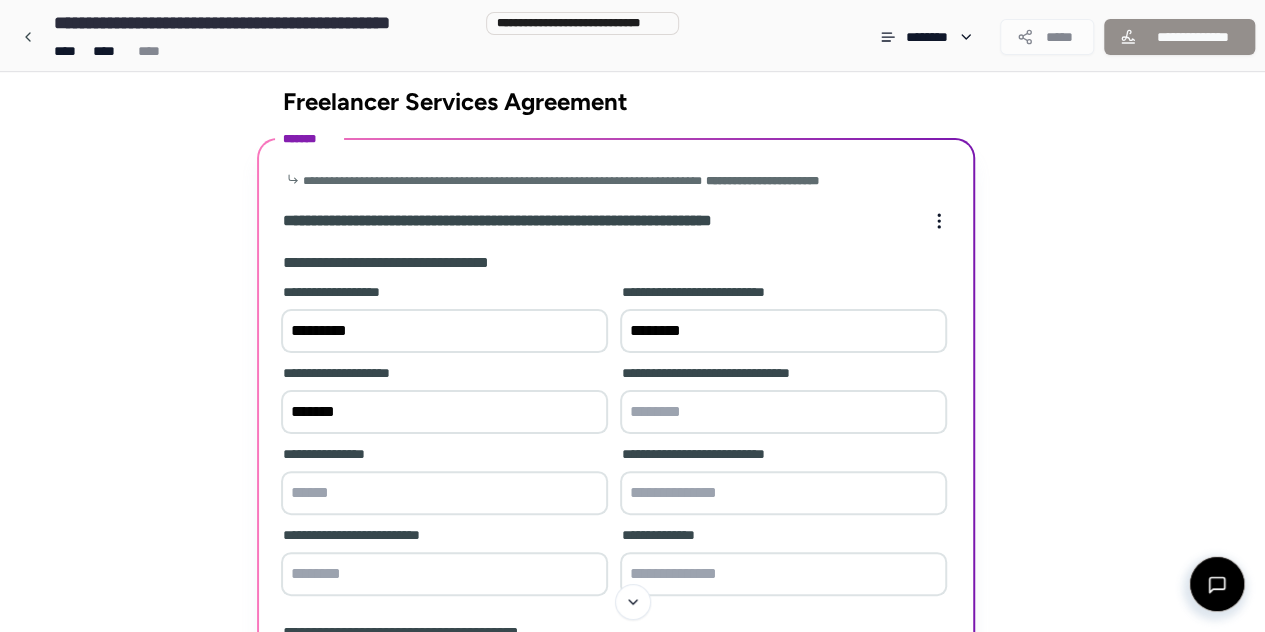click at bounding box center (783, 412) 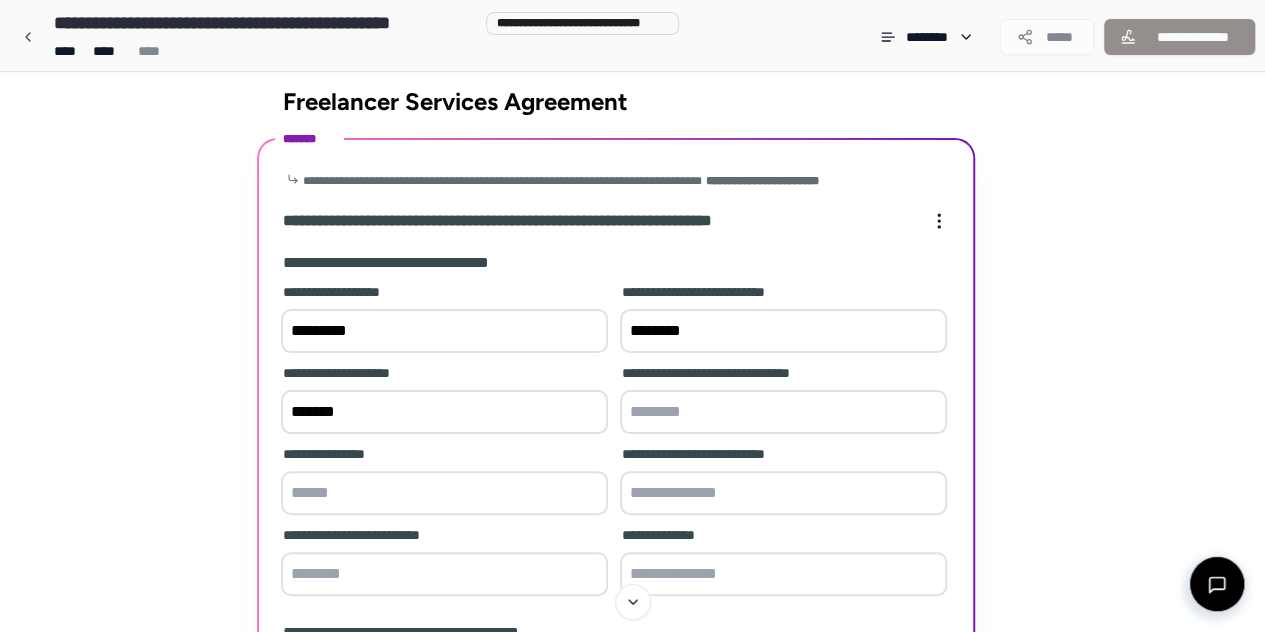 click on "*******" at bounding box center [444, 412] 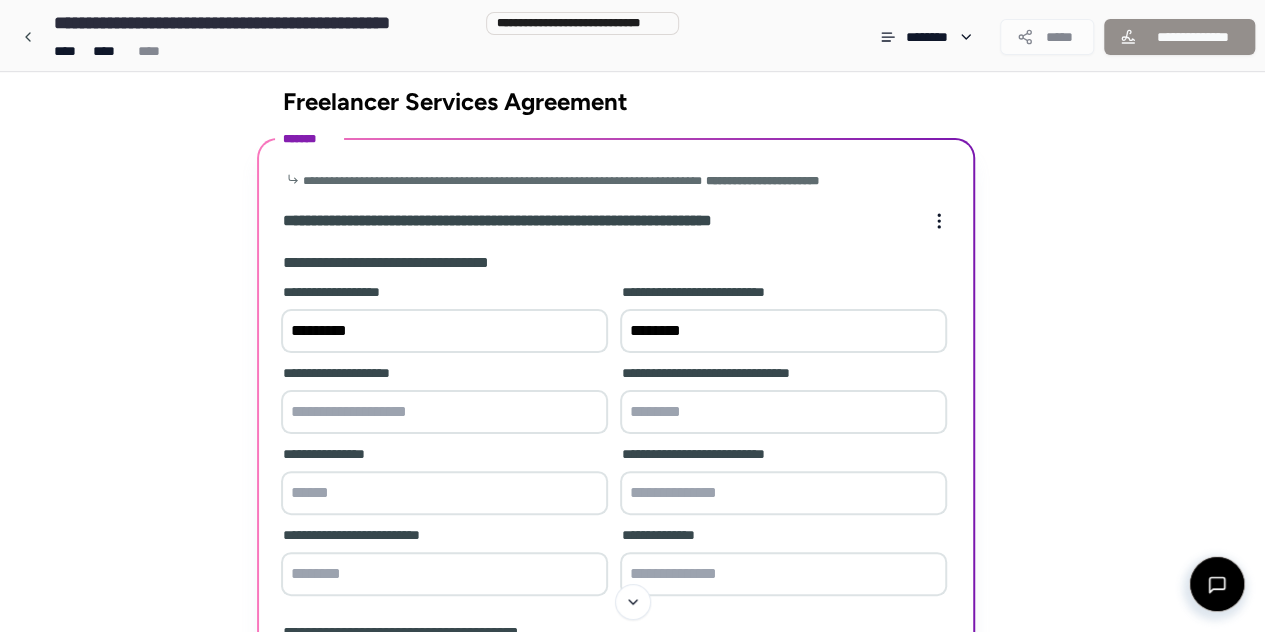 type 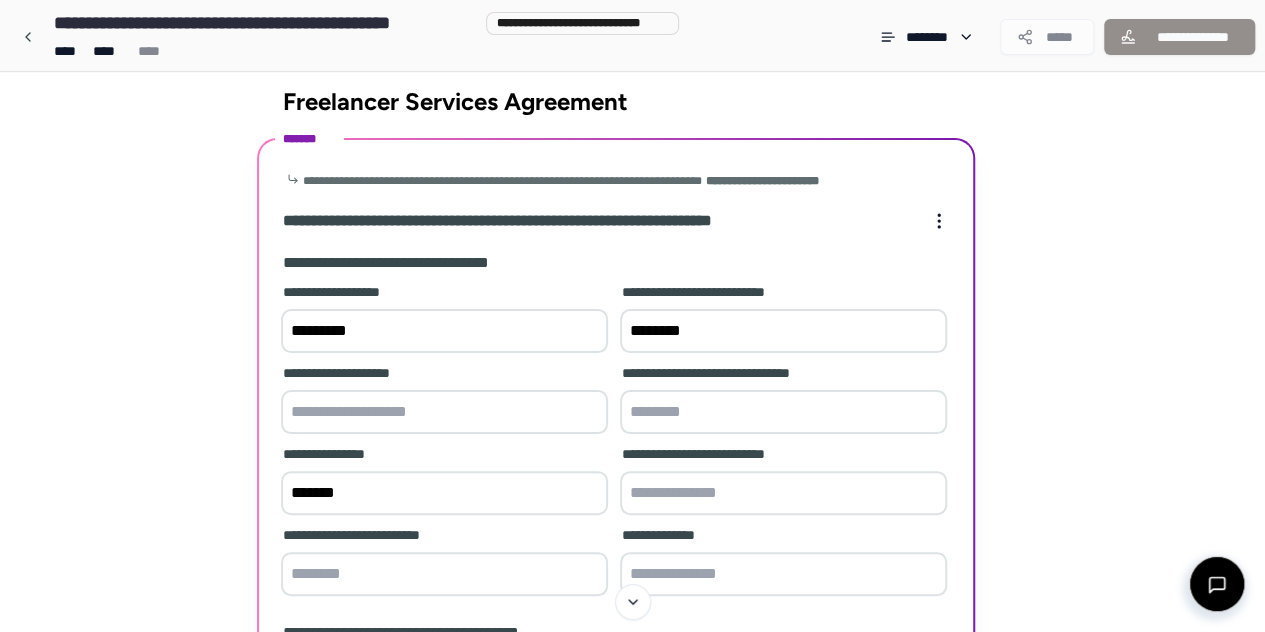 type on "*******" 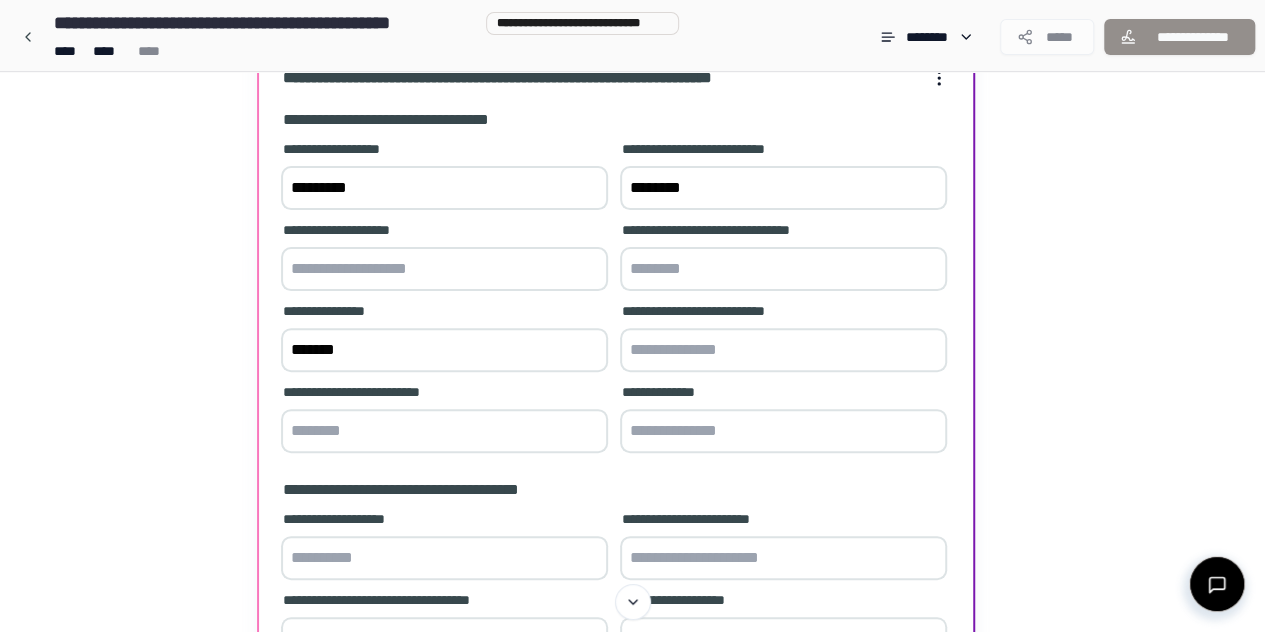 scroll, scrollTop: 217, scrollLeft: 0, axis: vertical 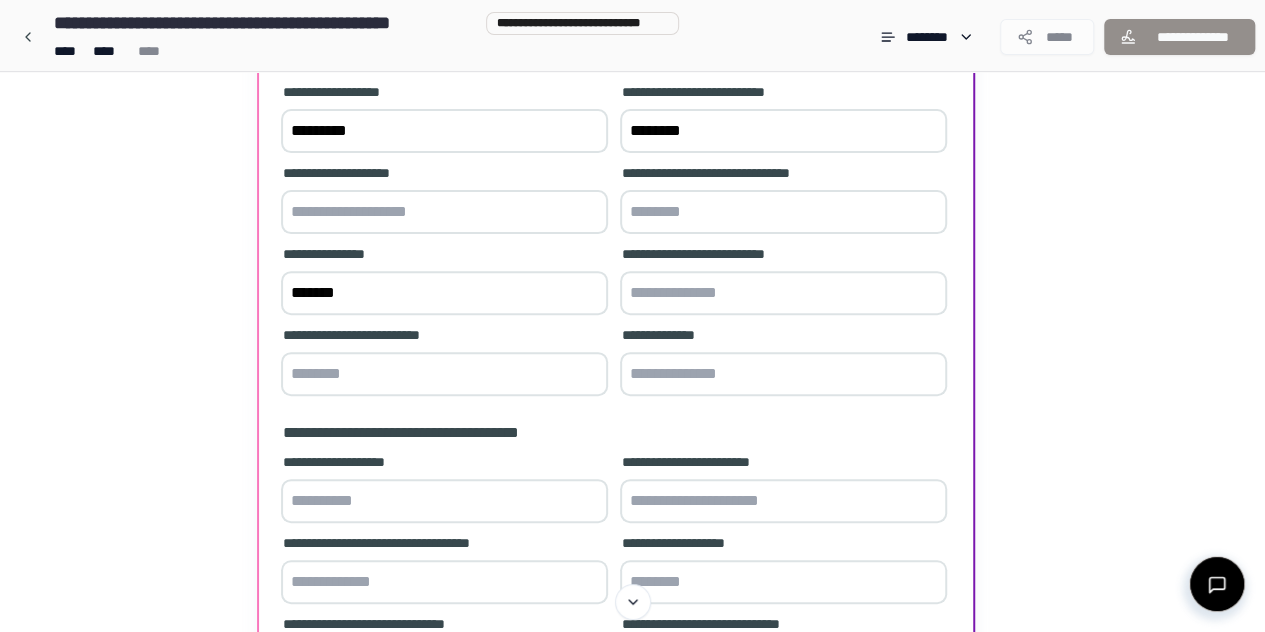 click at bounding box center [783, 374] 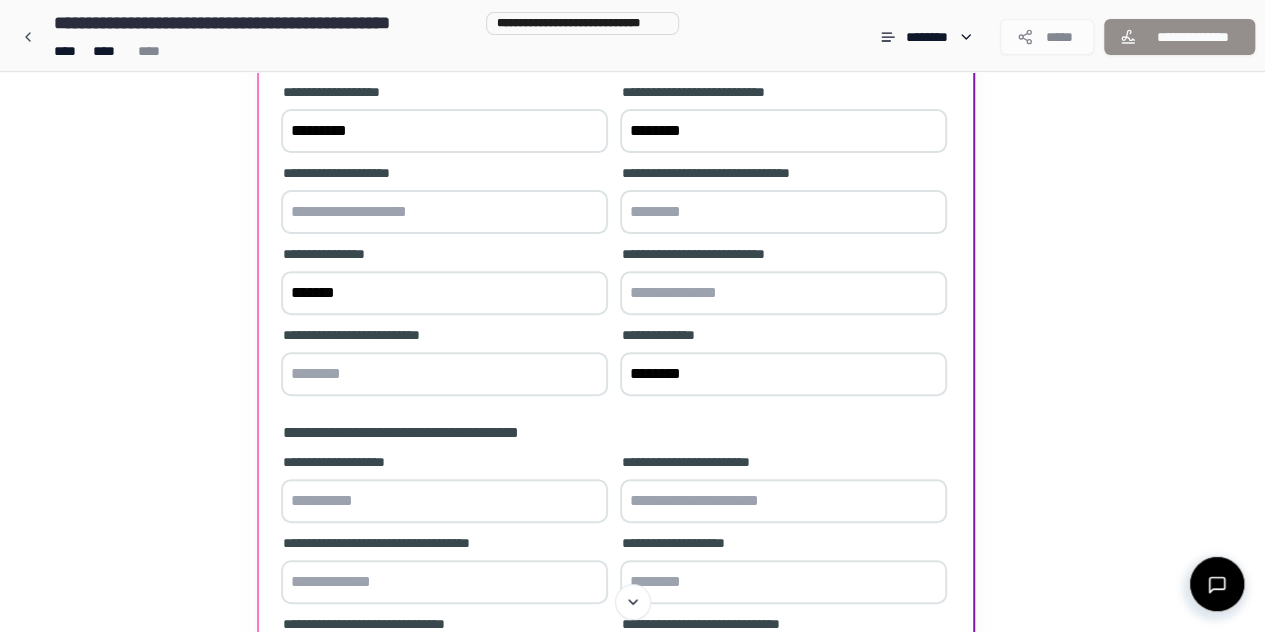 type on "********" 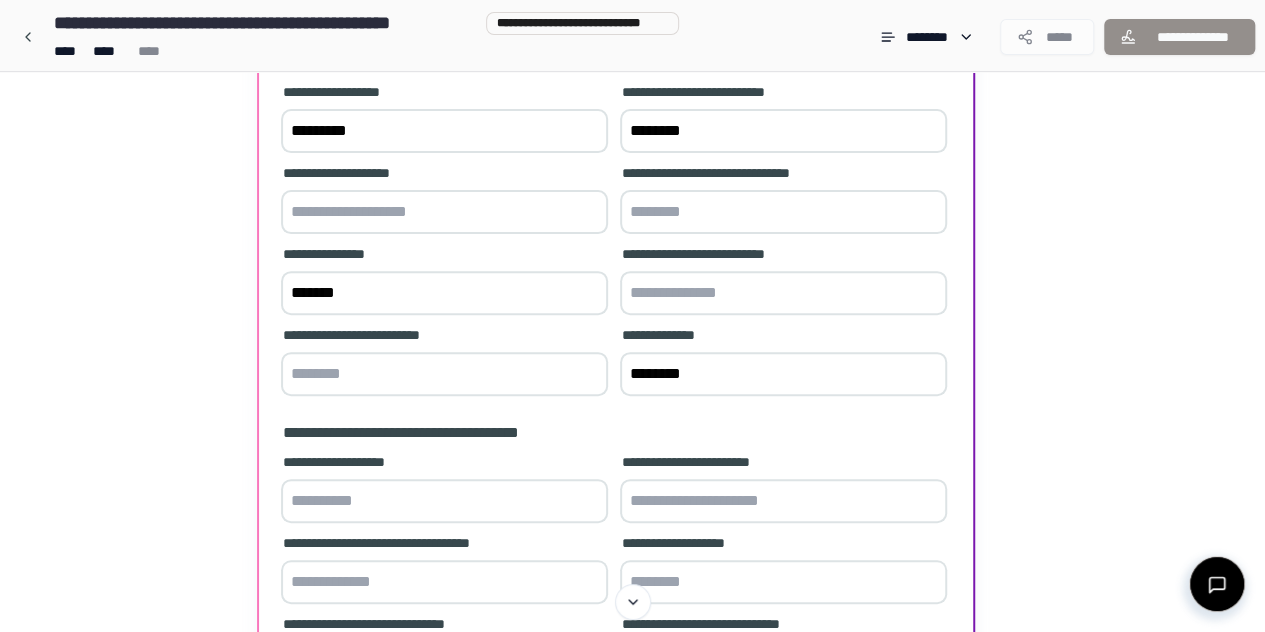 click on "**********" at bounding box center (632, 393) 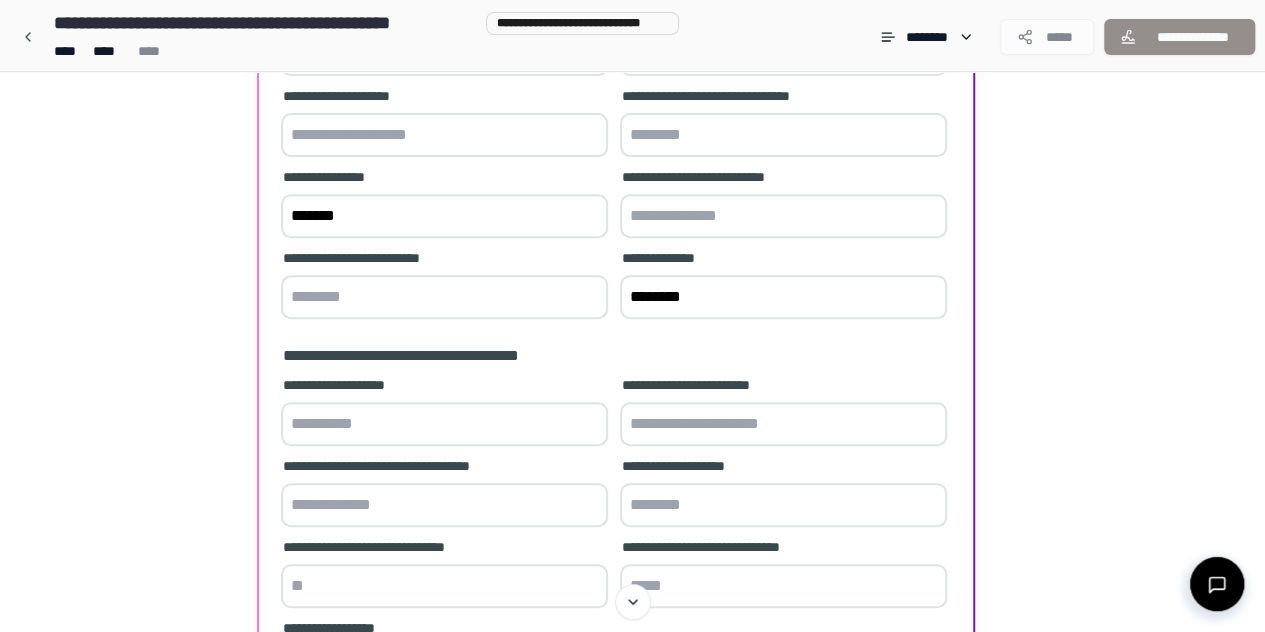 scroll, scrollTop: 417, scrollLeft: 0, axis: vertical 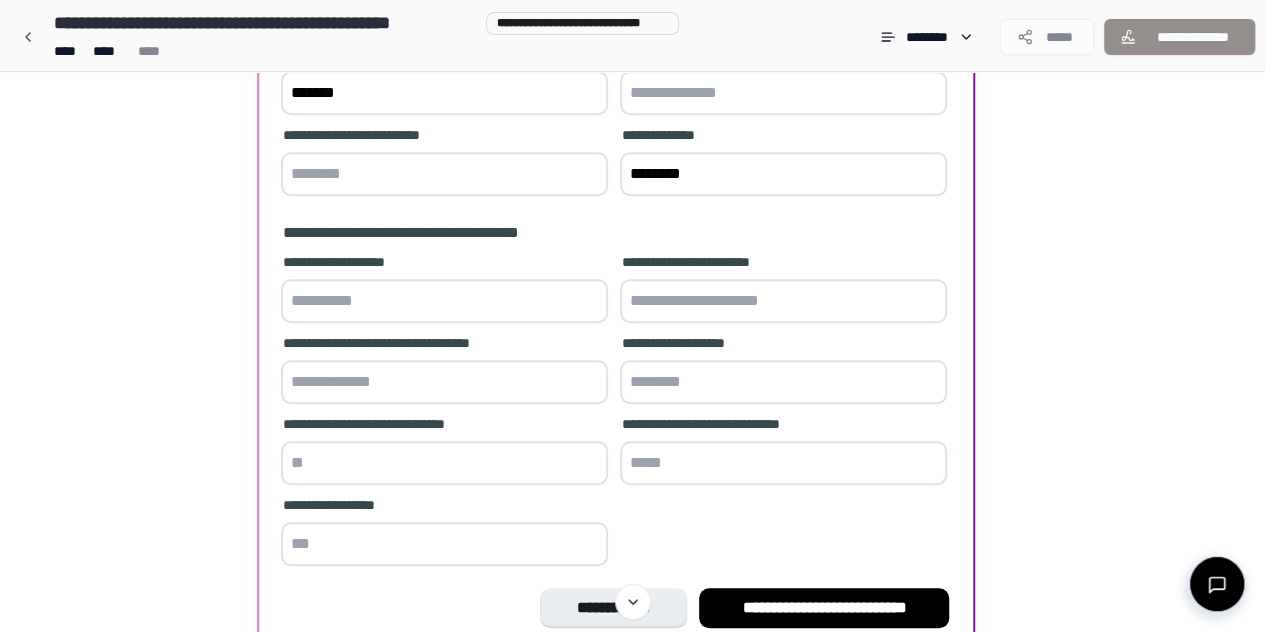 click at bounding box center (444, 301) 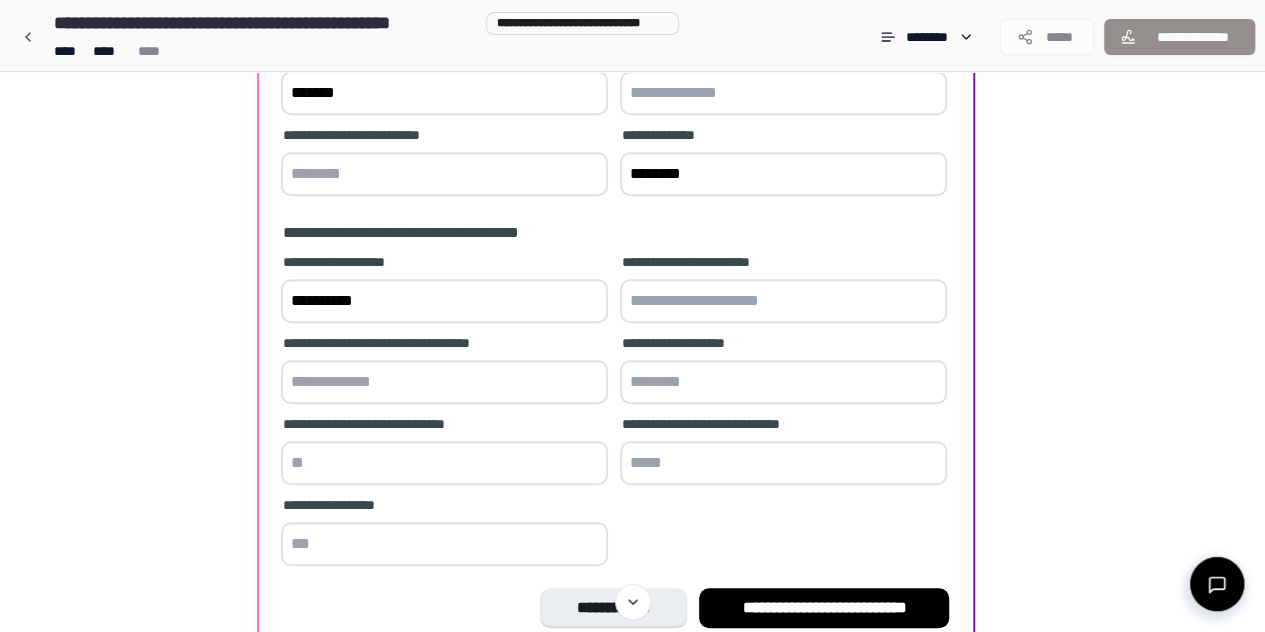 type on "**********" 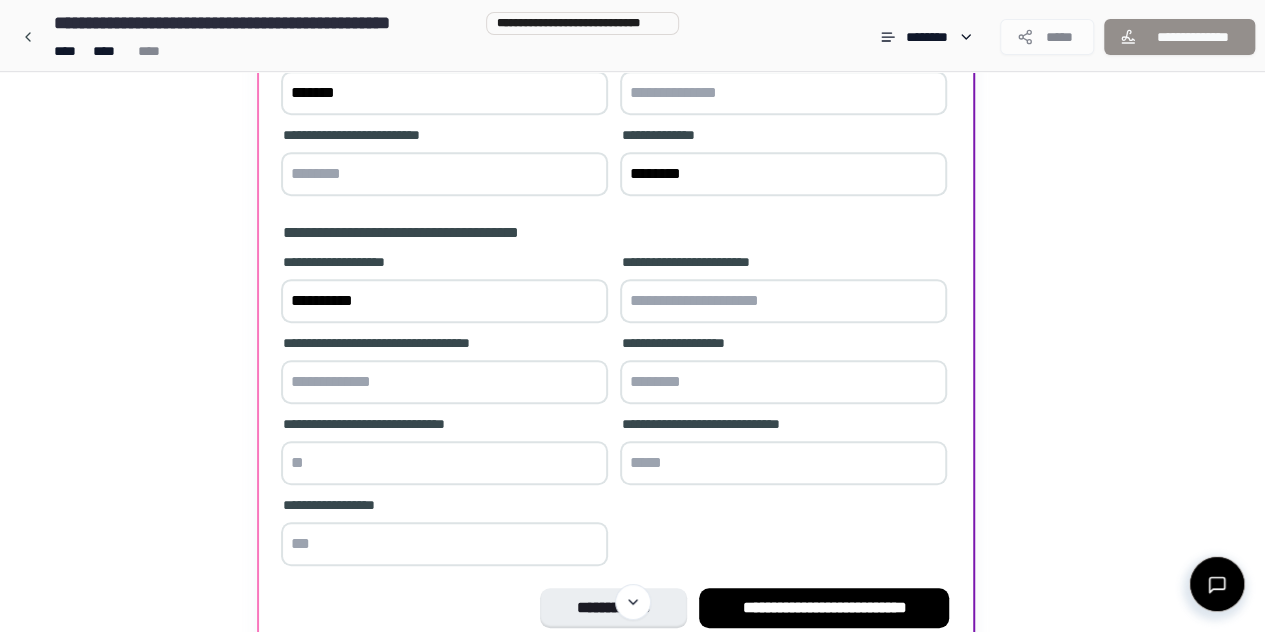 click at bounding box center (783, 301) 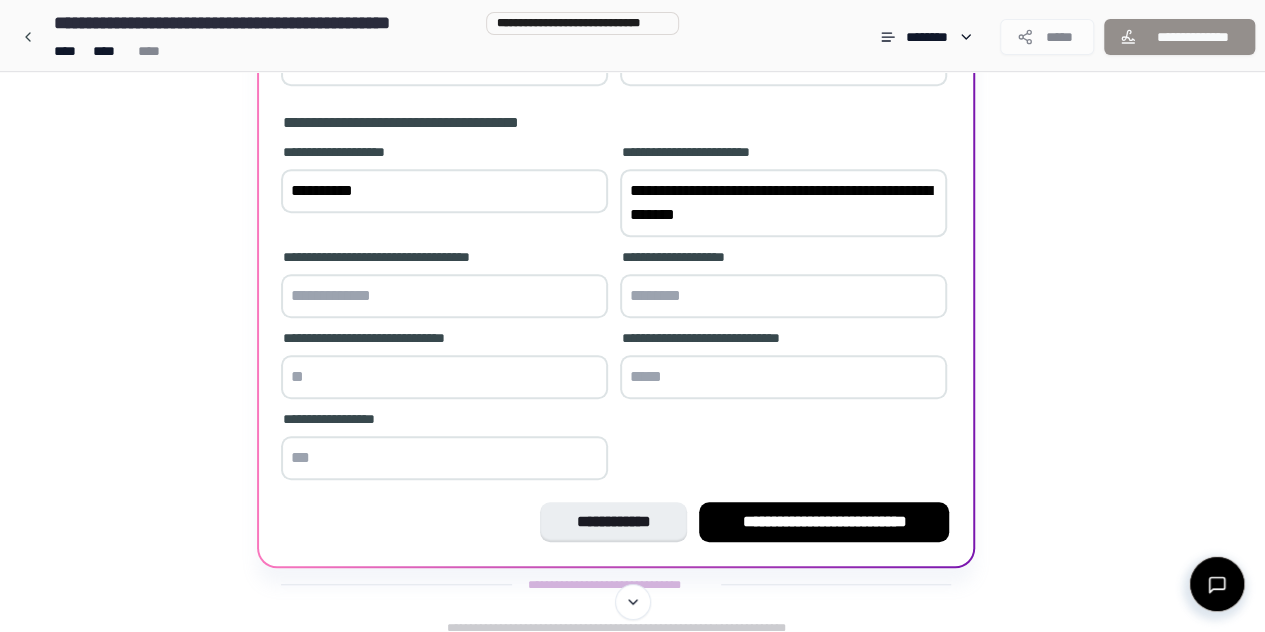 scroll, scrollTop: 541, scrollLeft: 0, axis: vertical 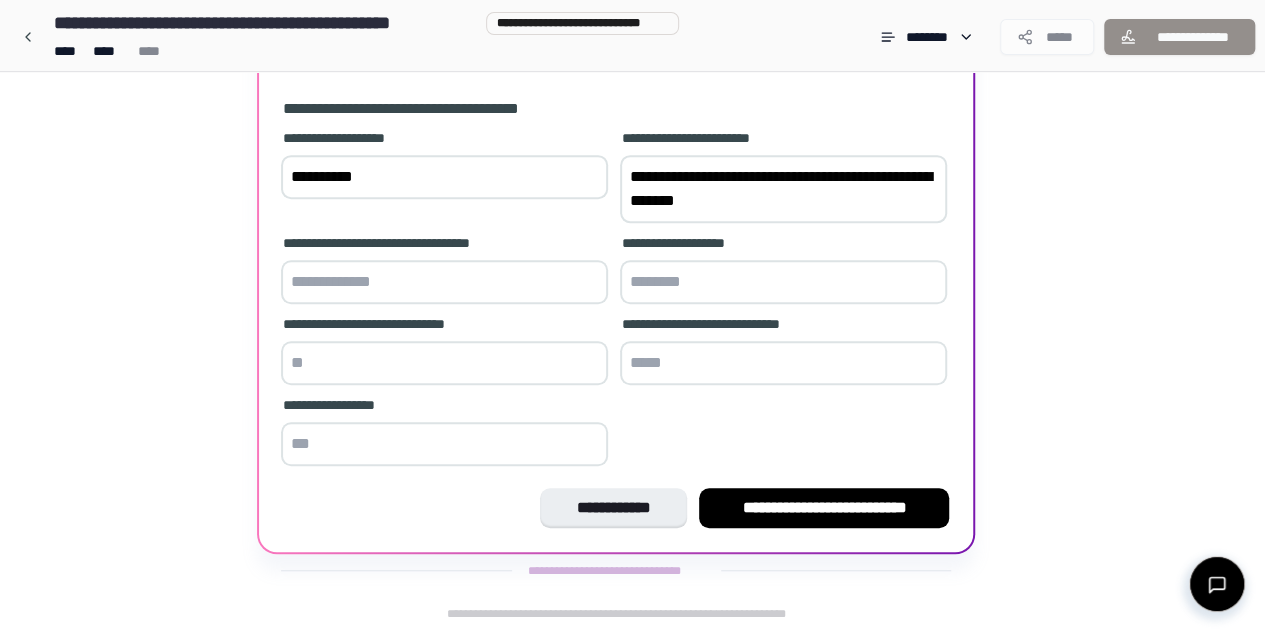drag, startPoint x: 759, startPoint y: 206, endPoint x: 804, endPoint y: 181, distance: 51.47815 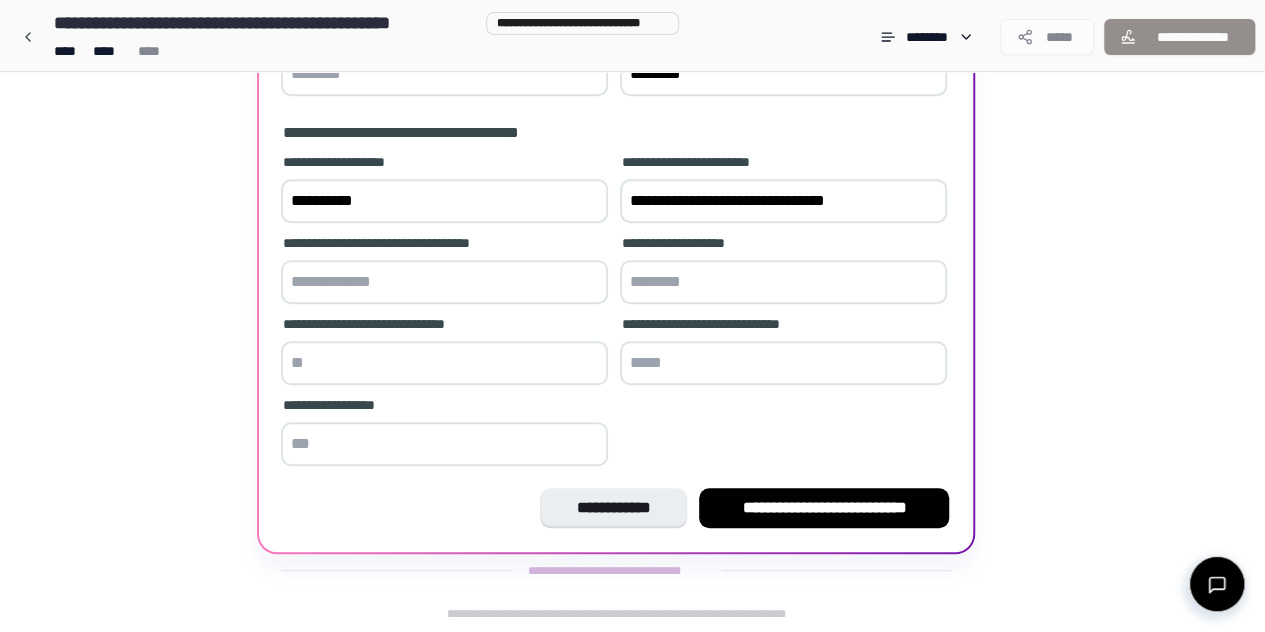 scroll, scrollTop: 517, scrollLeft: 0, axis: vertical 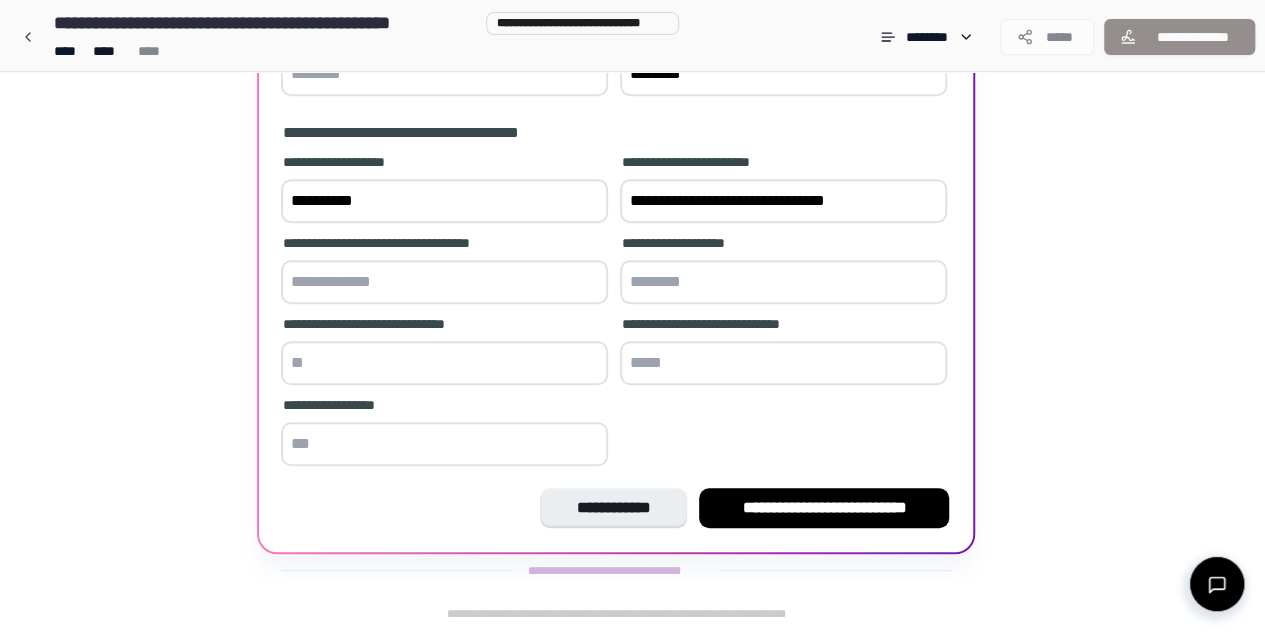 click at bounding box center [783, 282] 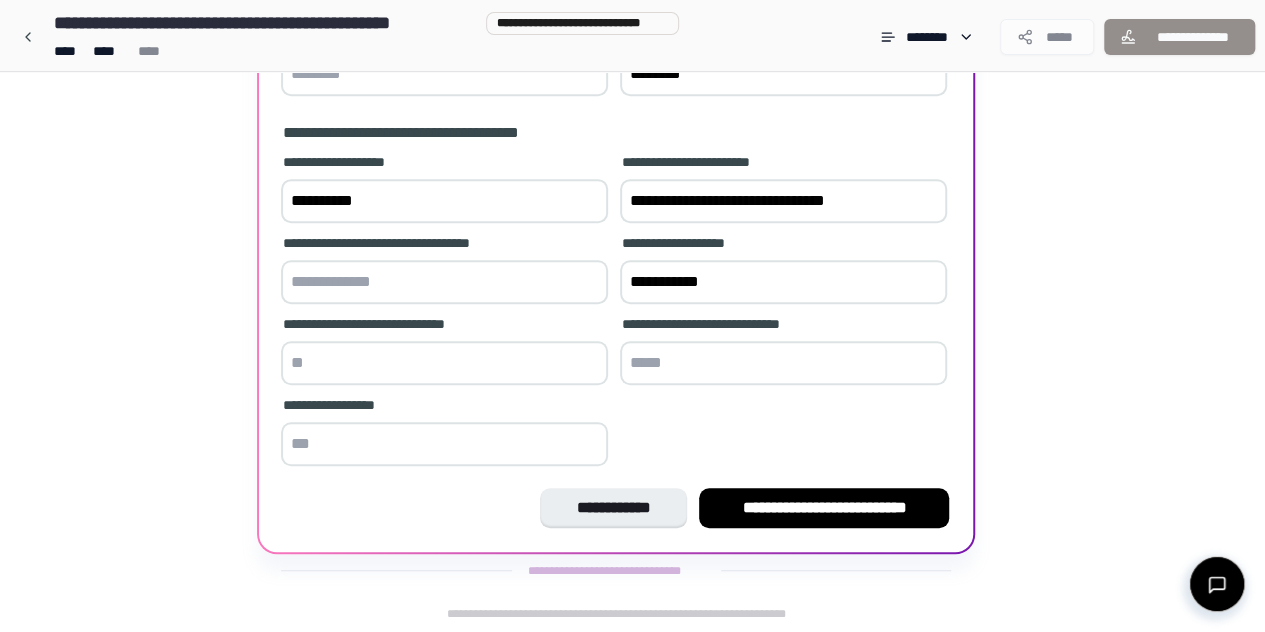 type on "**********" 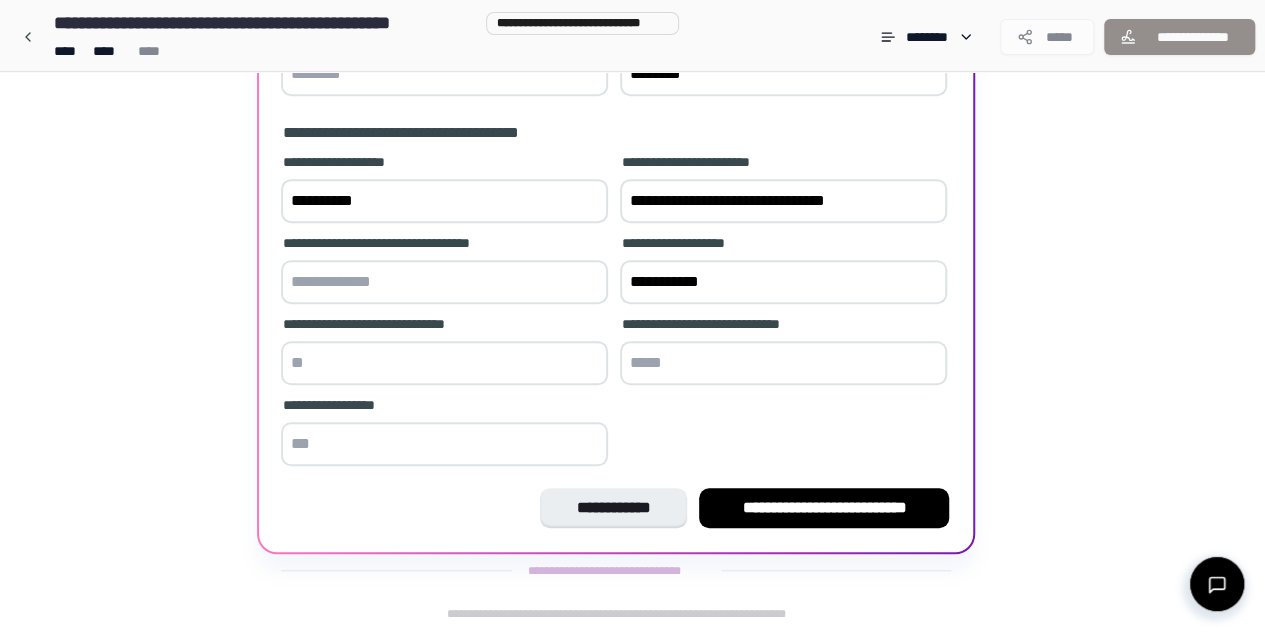 click at bounding box center (444, 363) 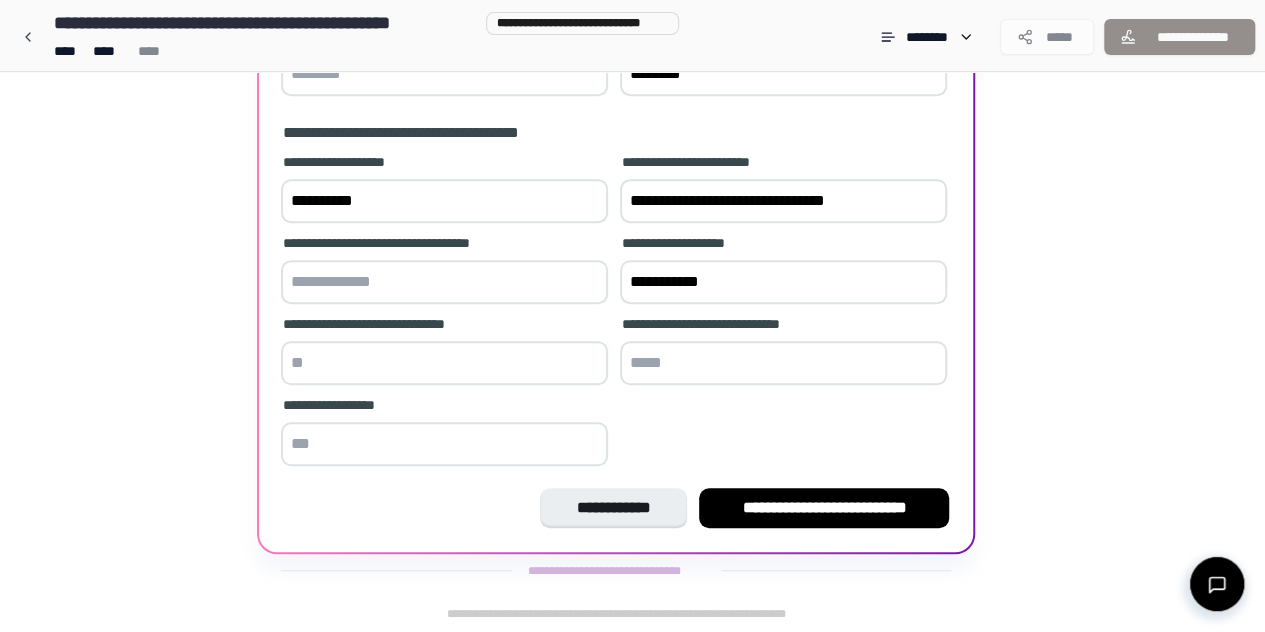 click on "**********" at bounding box center [783, 282] 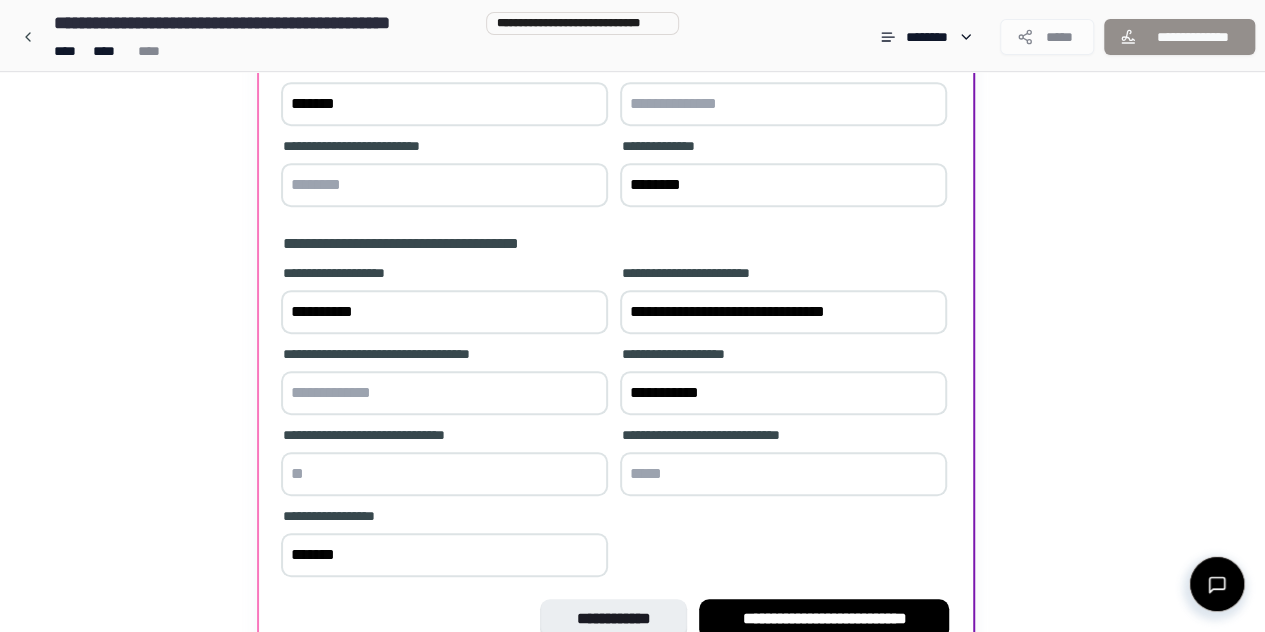 scroll, scrollTop: 517, scrollLeft: 0, axis: vertical 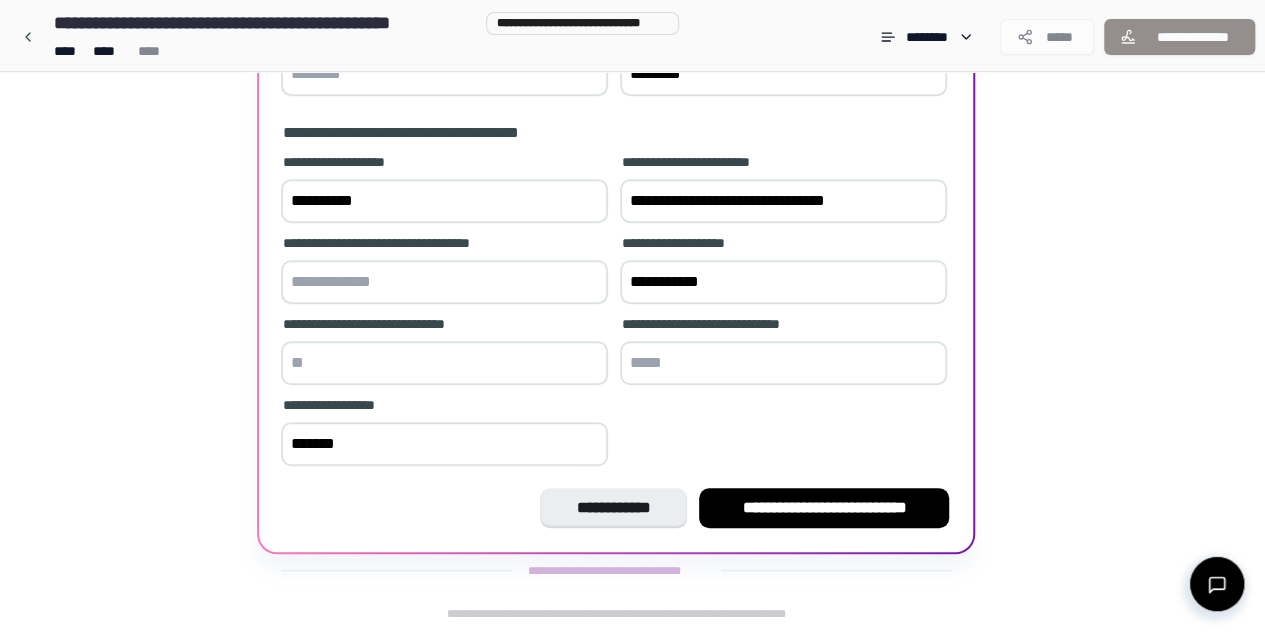 type on "*******" 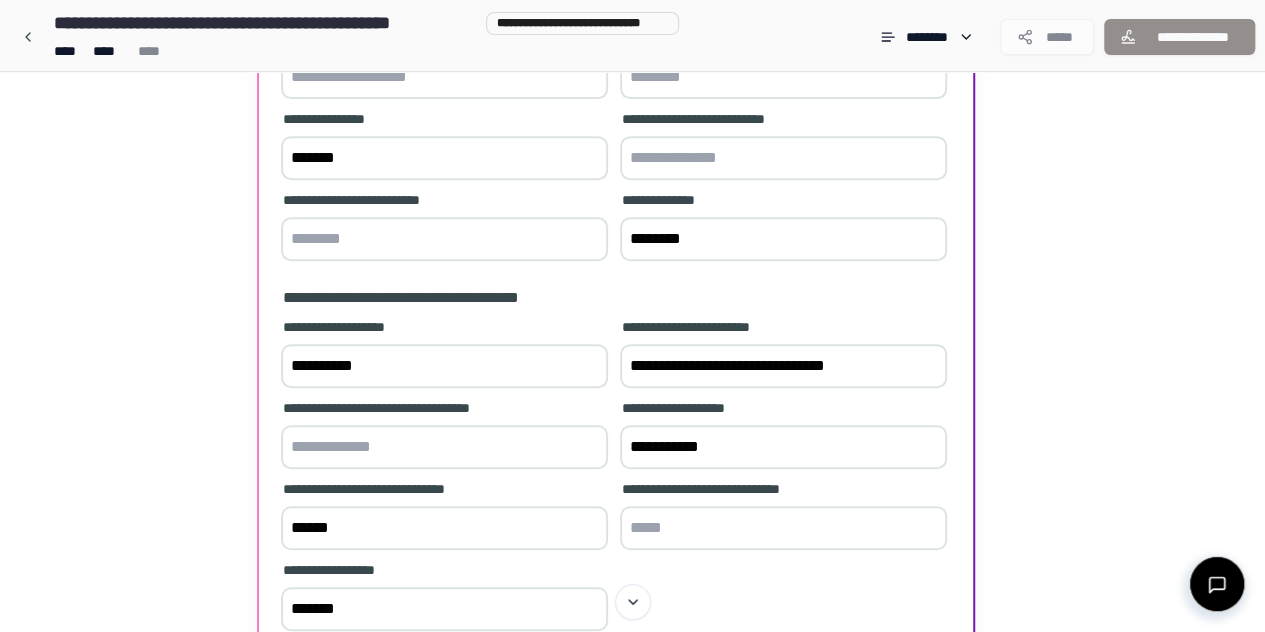 scroll, scrollTop: 317, scrollLeft: 0, axis: vertical 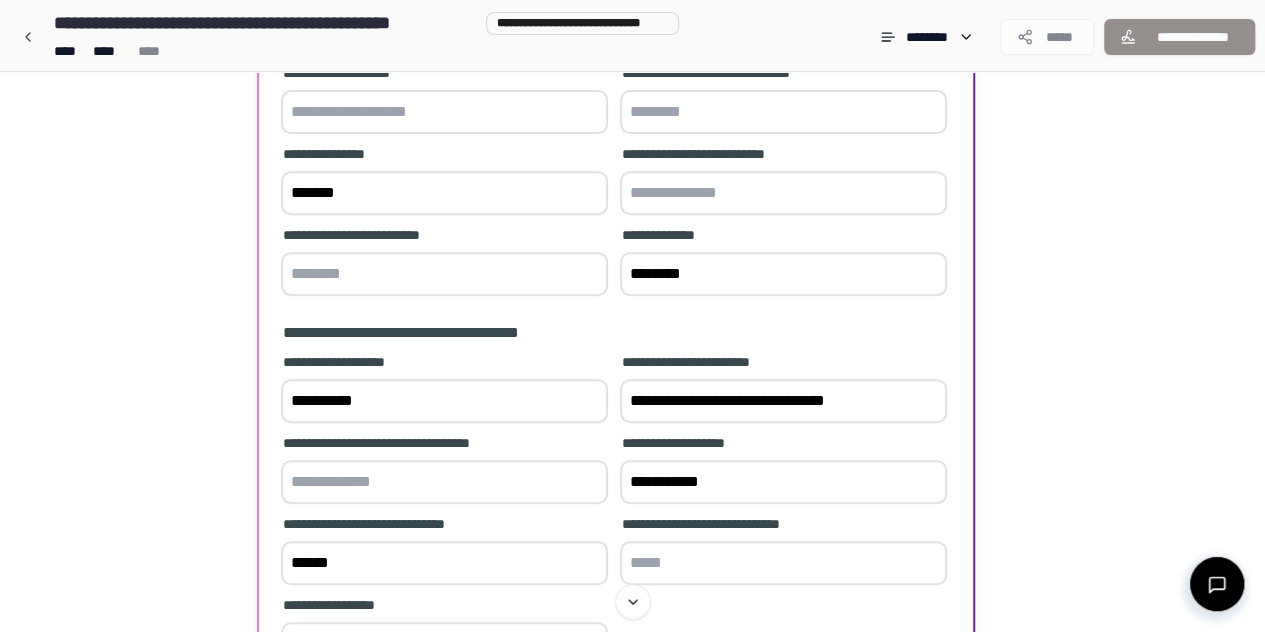 type on "******" 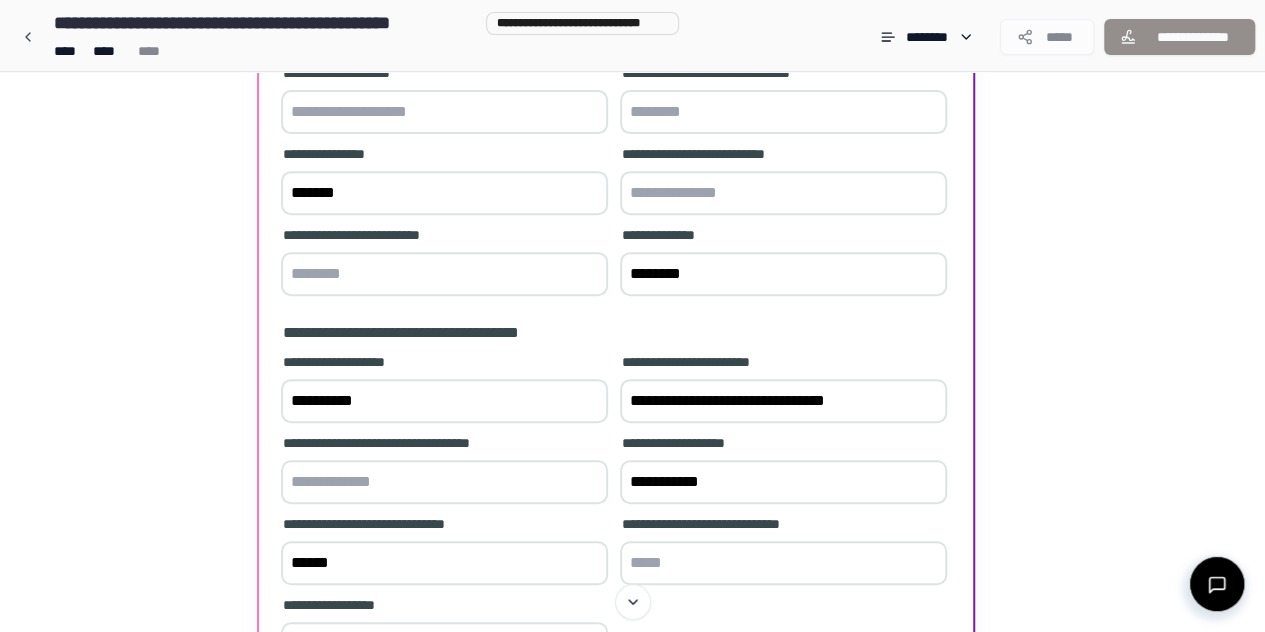 click on "*******" at bounding box center [444, 193] 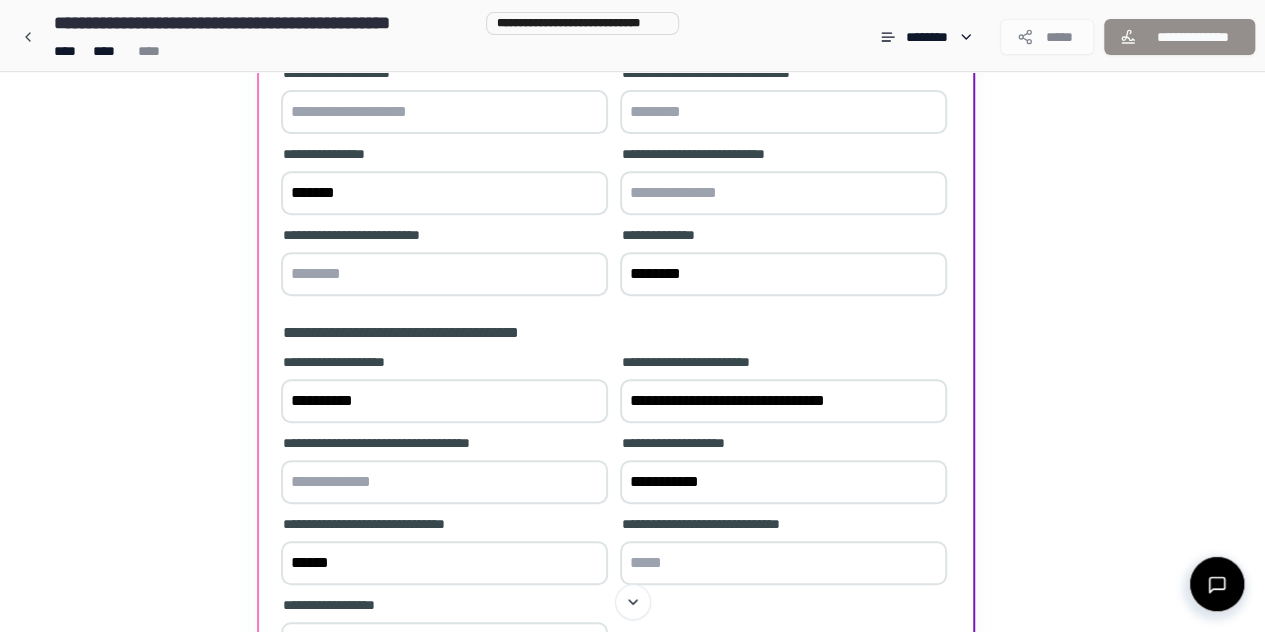 click at bounding box center (783, 193) 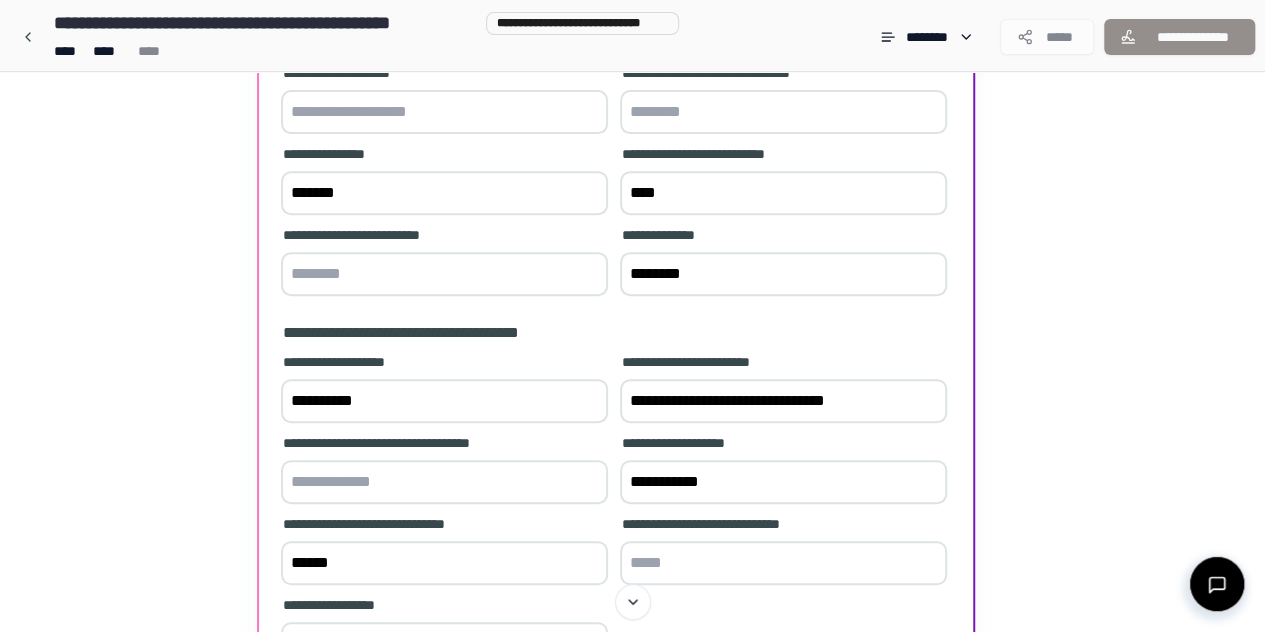 type on "***" 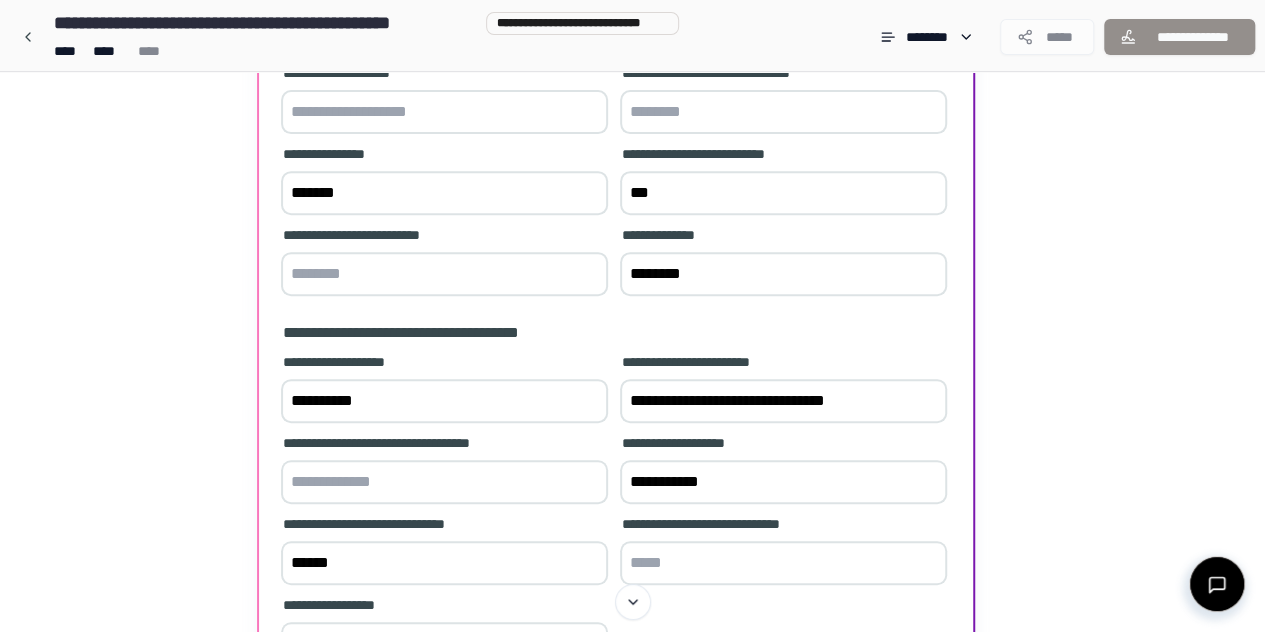 click on "**********" at bounding box center [632, 293] 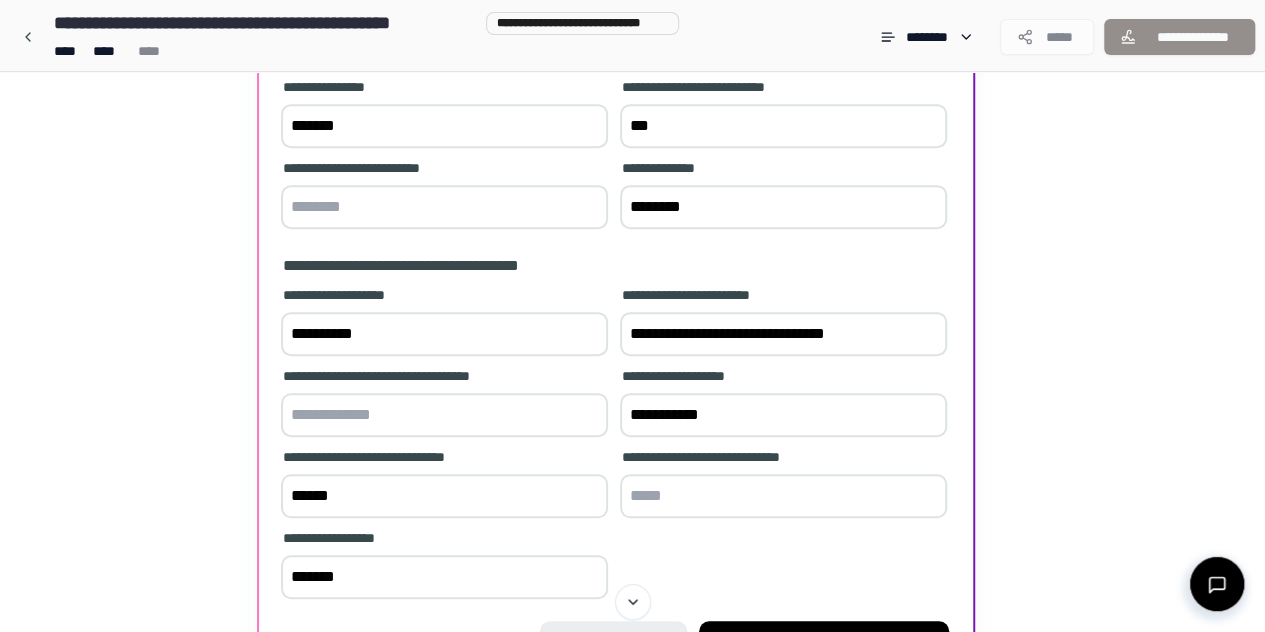 scroll, scrollTop: 517, scrollLeft: 0, axis: vertical 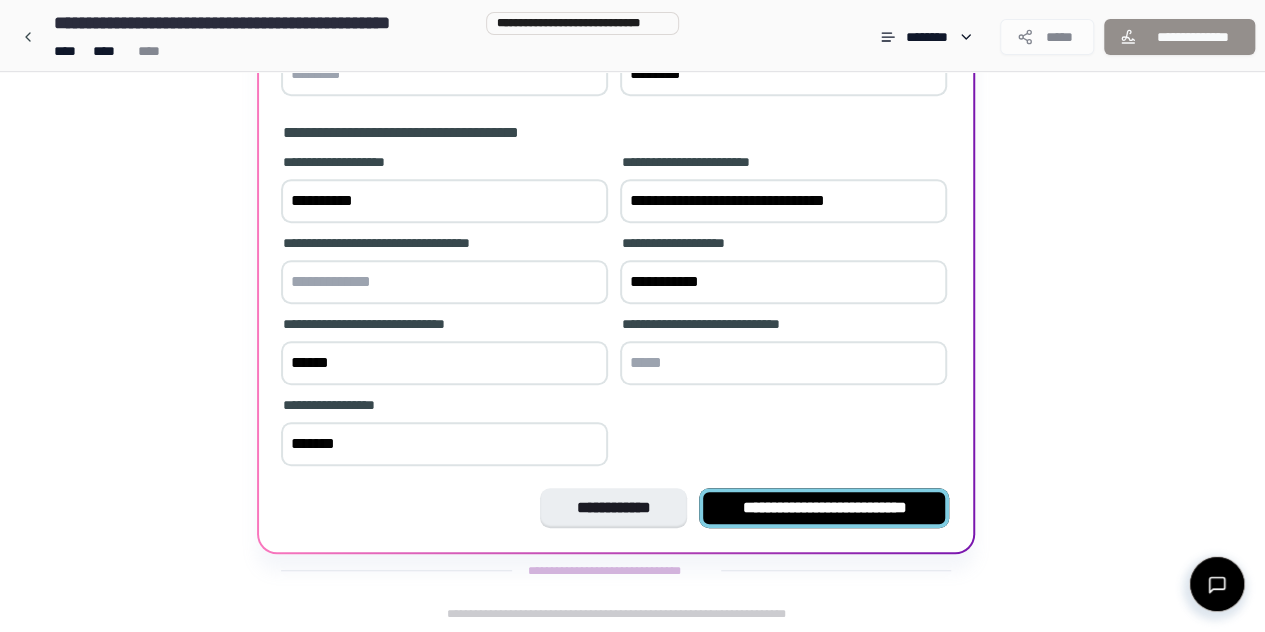 click on "**********" at bounding box center [824, 508] 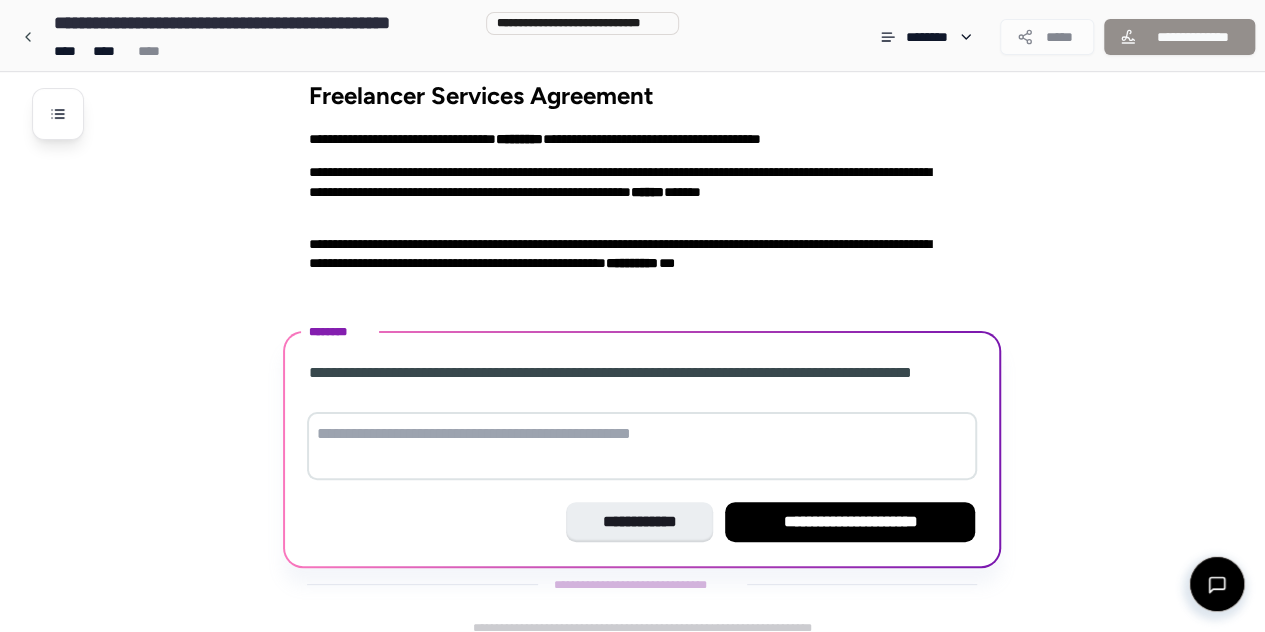scroll, scrollTop: 36, scrollLeft: 0, axis: vertical 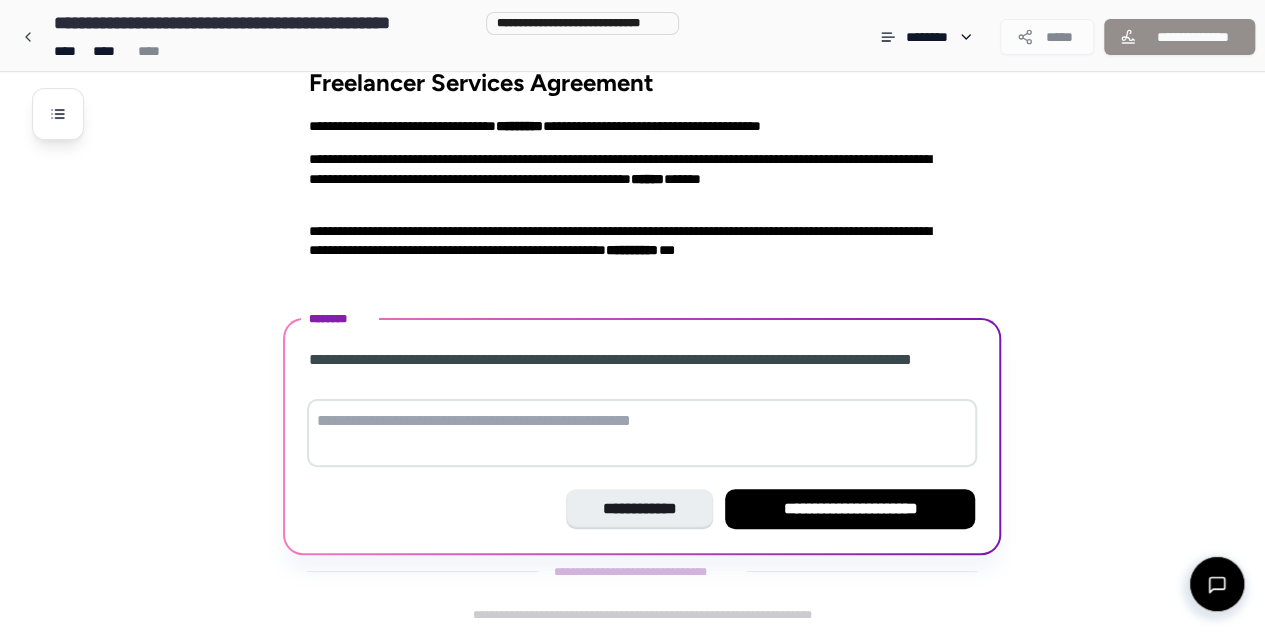 click at bounding box center (642, 433) 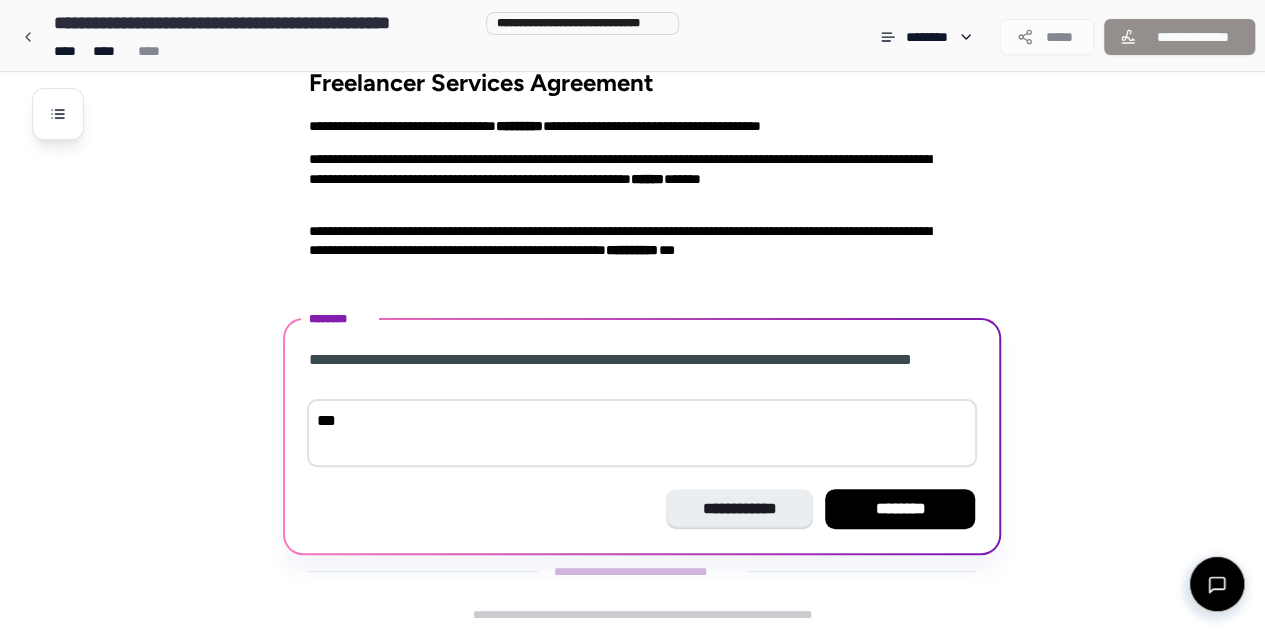 type on "*" 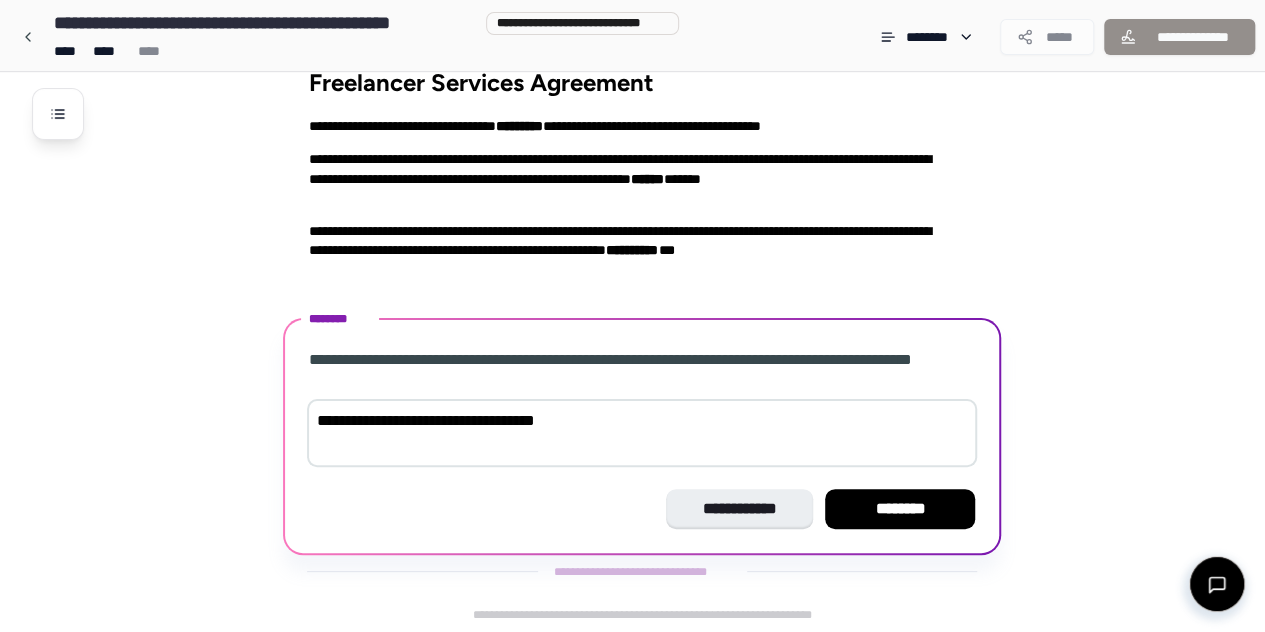 click on "**********" at bounding box center (642, 433) 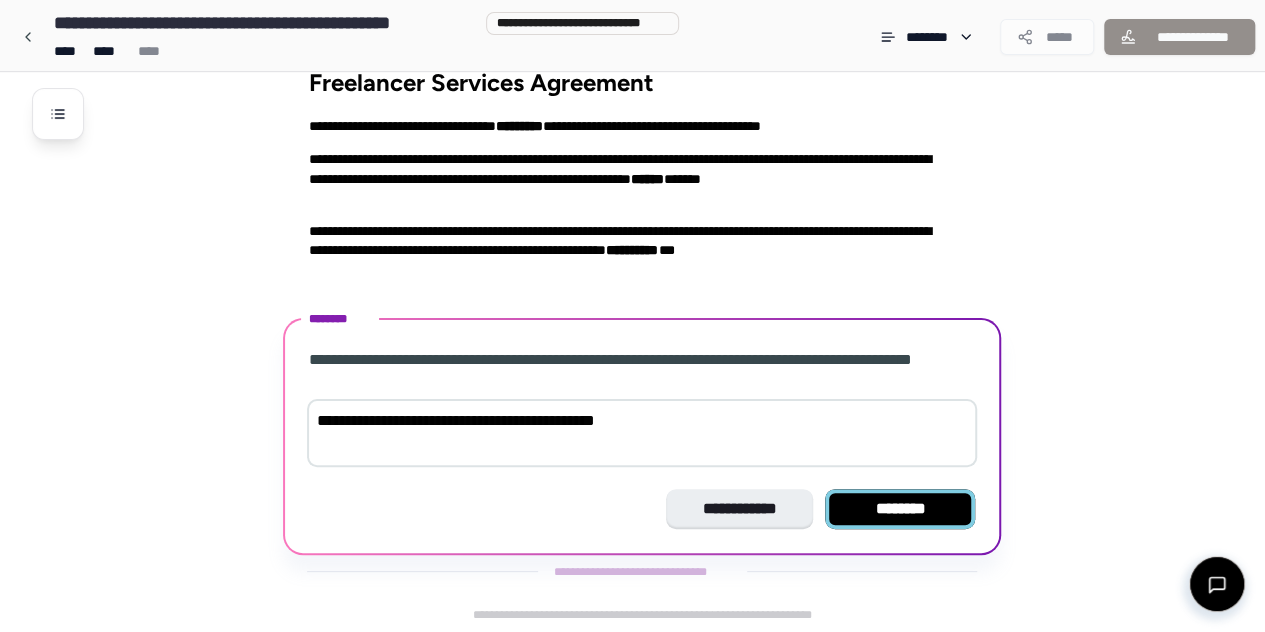 type on "**********" 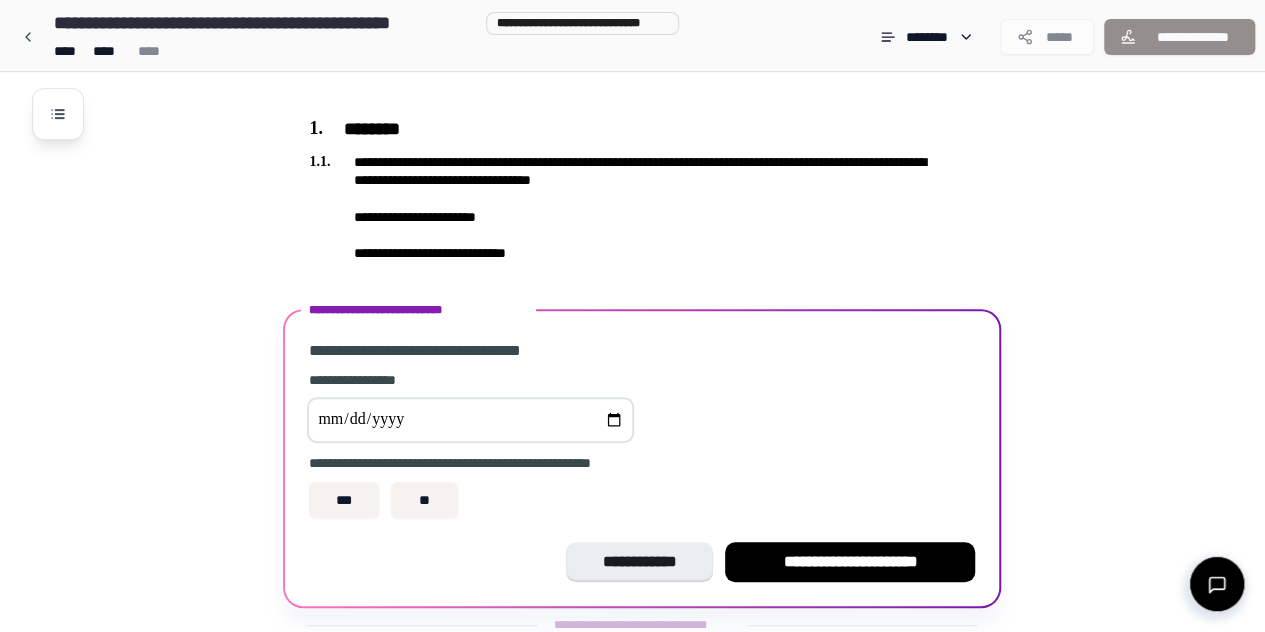 scroll, scrollTop: 185, scrollLeft: 0, axis: vertical 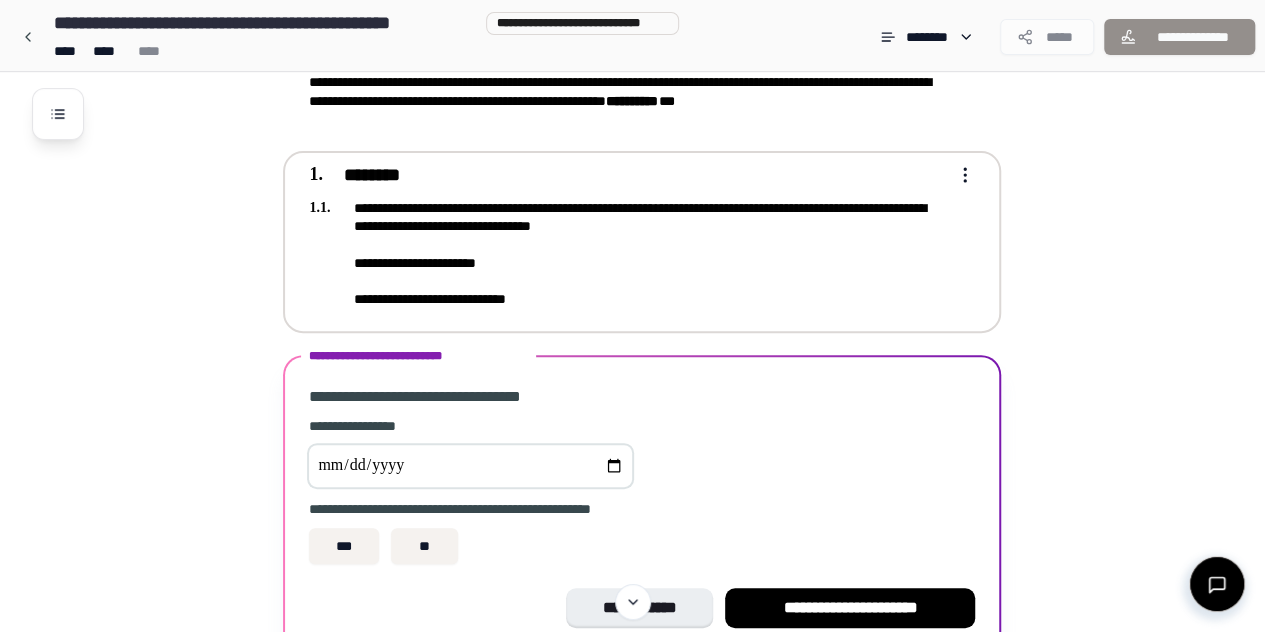 click on "**********" at bounding box center (628, 253) 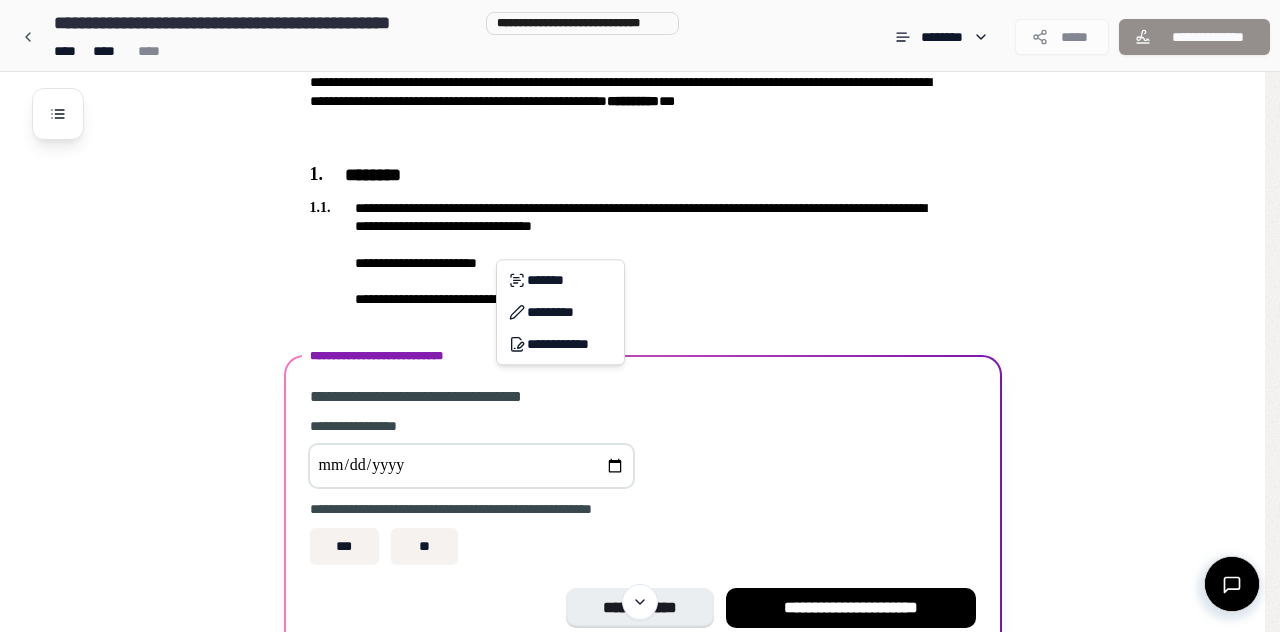 click on "**********" at bounding box center [640, 273] 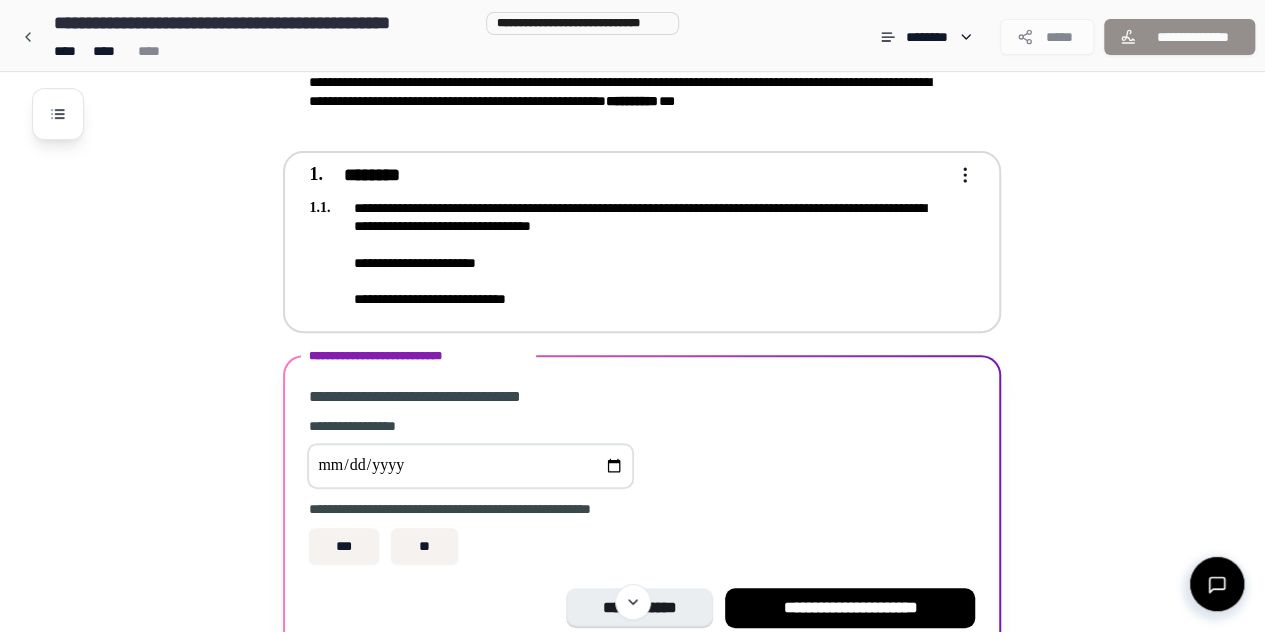 click on "**********" at bounding box center [628, 253] 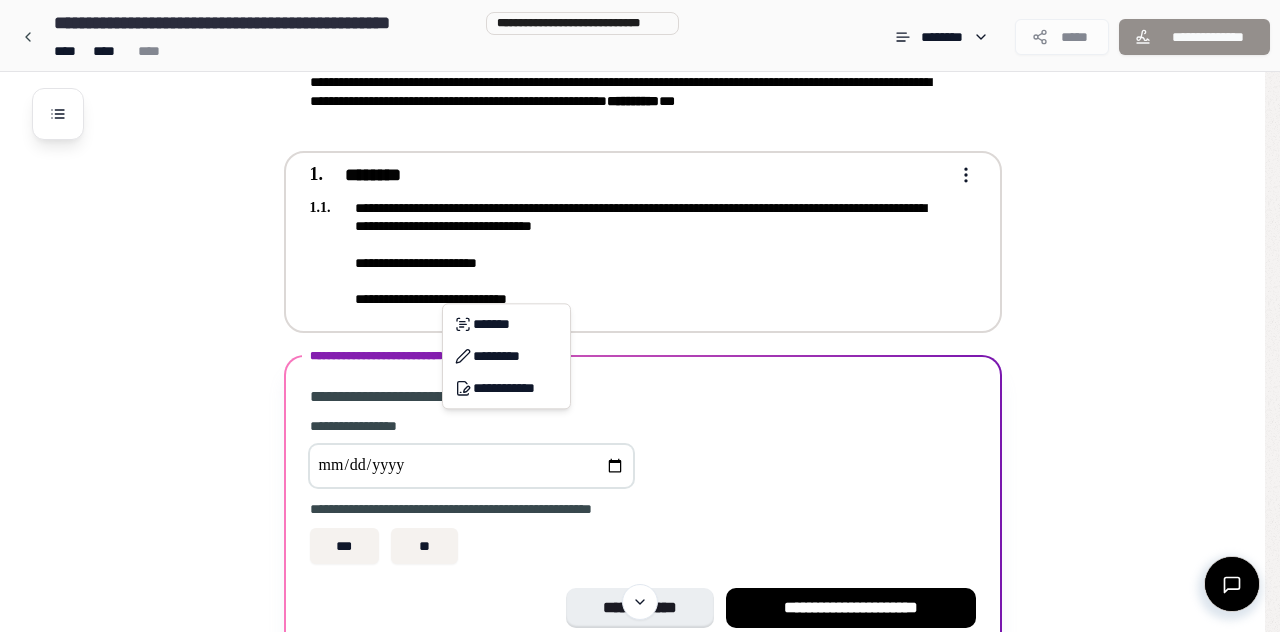 click on "**********" at bounding box center (640, 273) 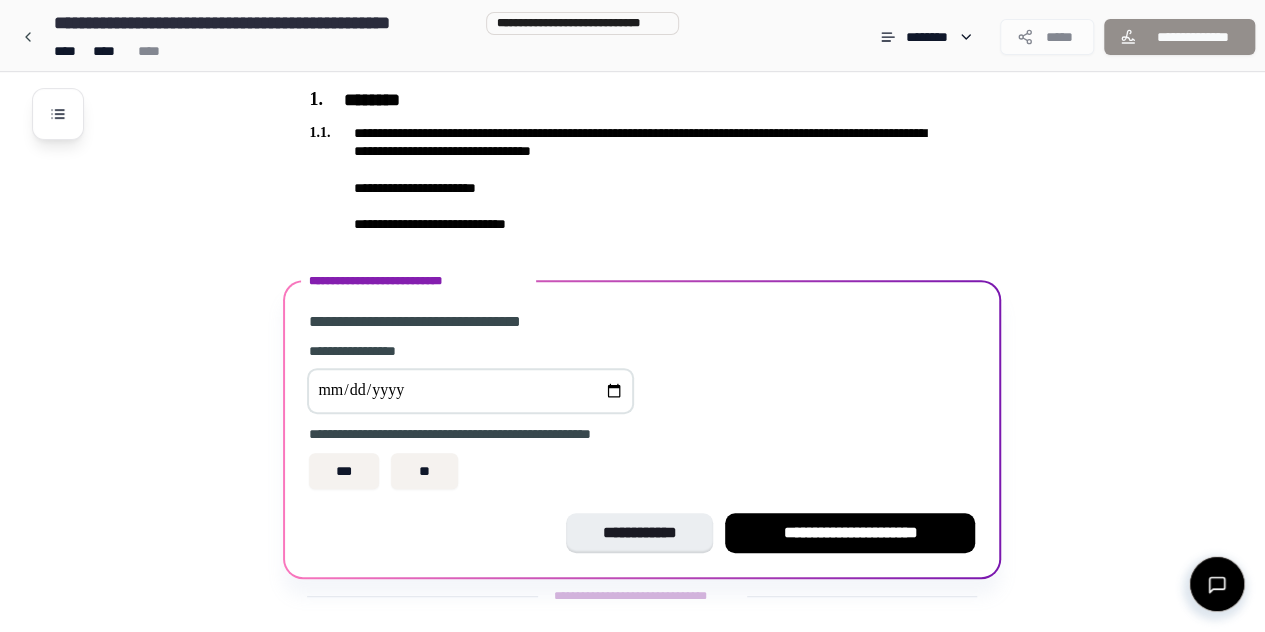 scroll, scrollTop: 285, scrollLeft: 0, axis: vertical 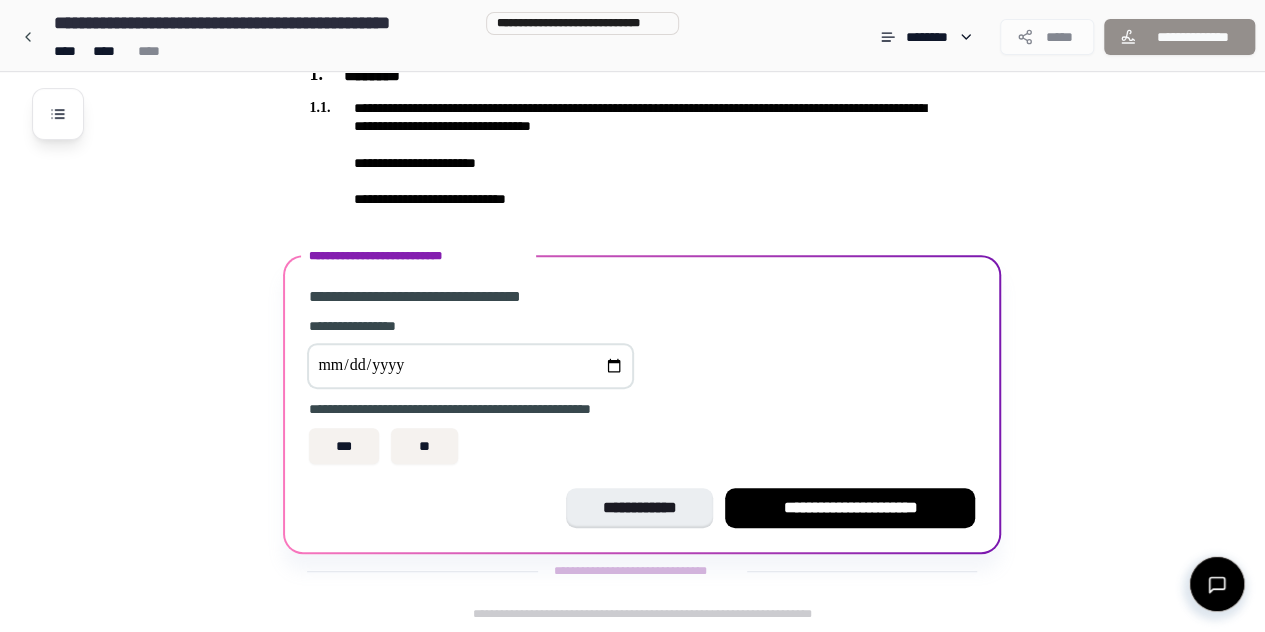click at bounding box center (470, 366) 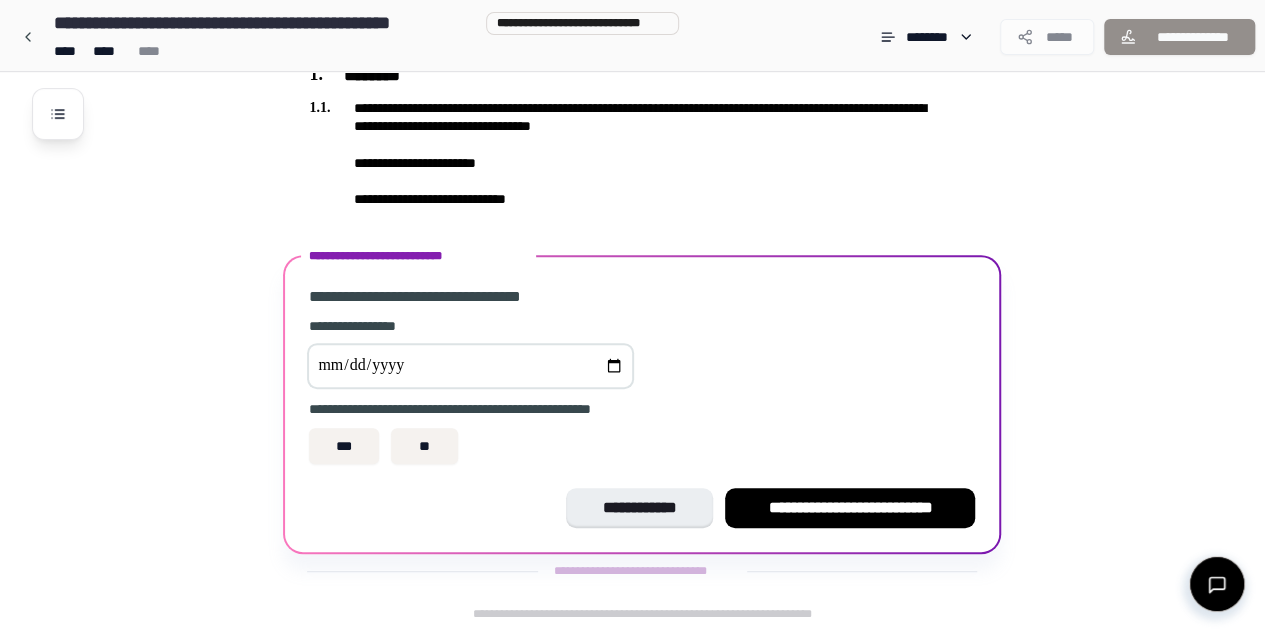 click on "**********" at bounding box center (658, 209) 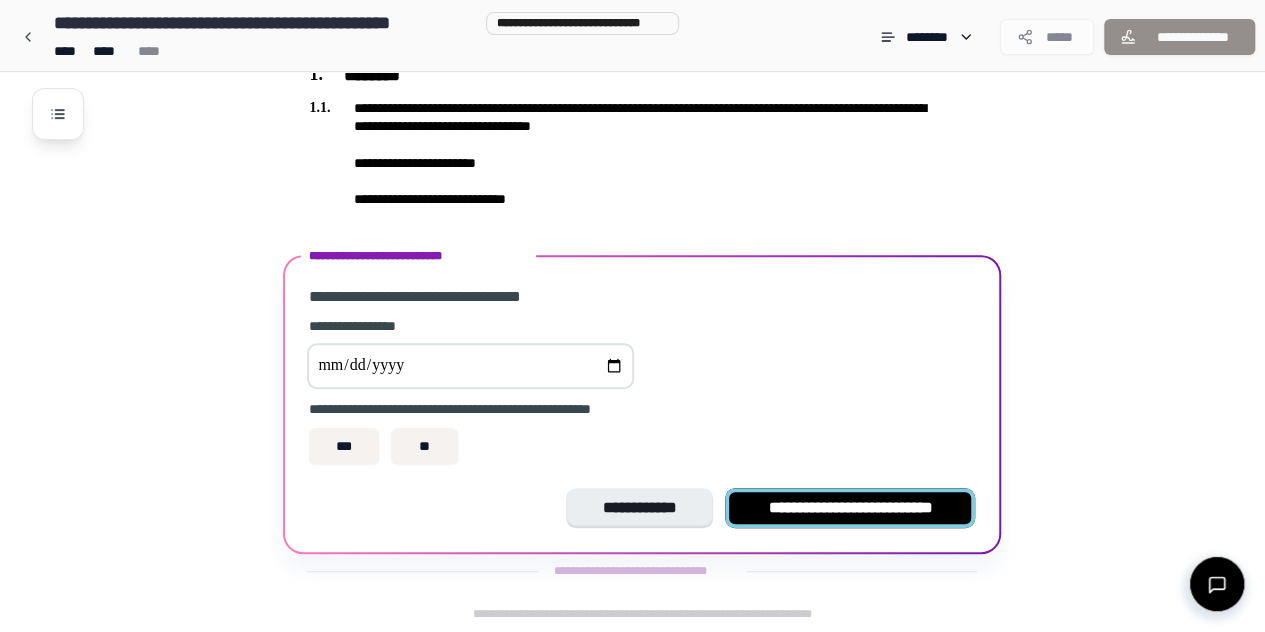 click on "**********" at bounding box center [850, 508] 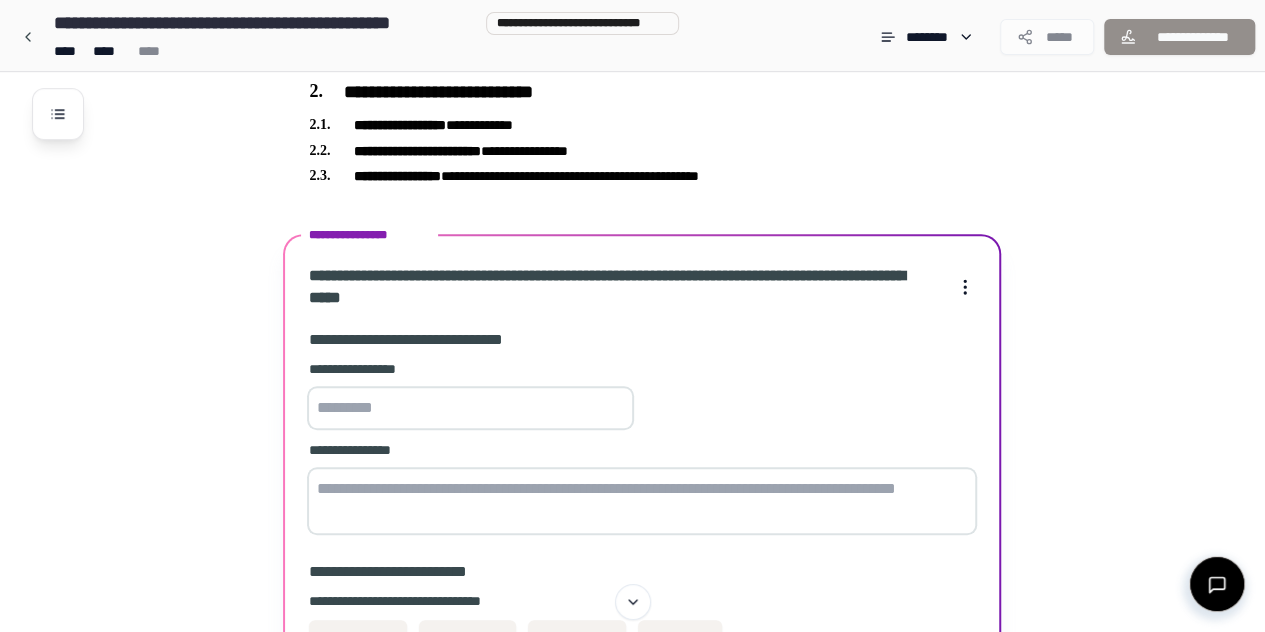 scroll, scrollTop: 482, scrollLeft: 0, axis: vertical 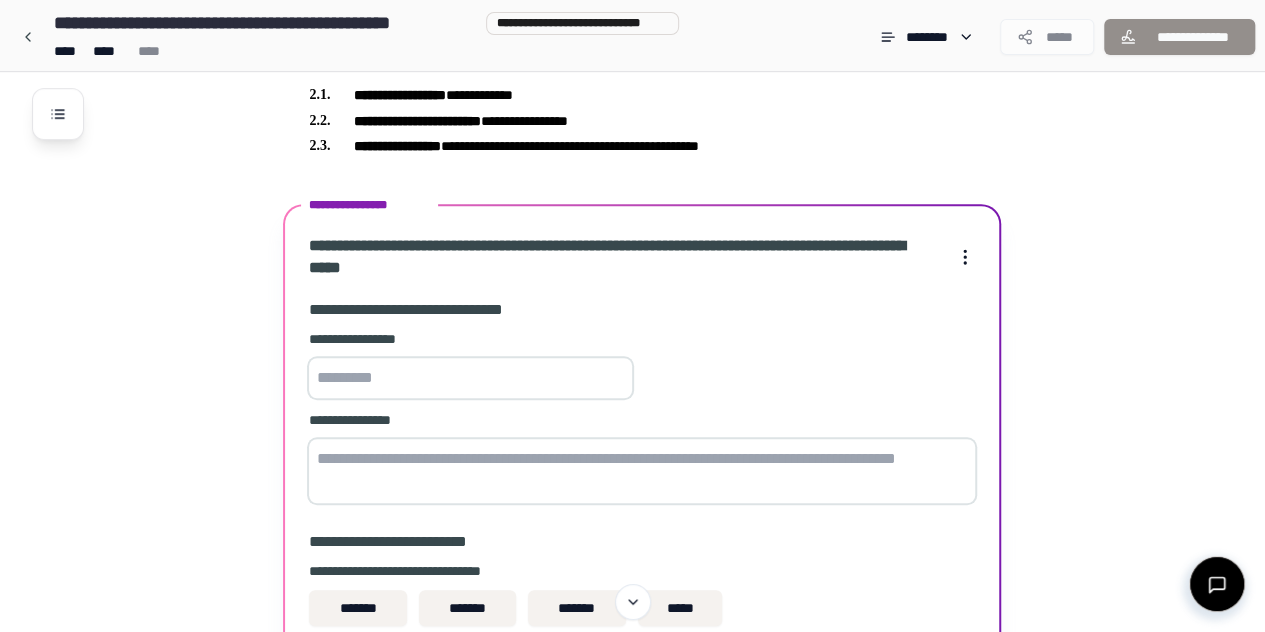 click at bounding box center [470, 378] 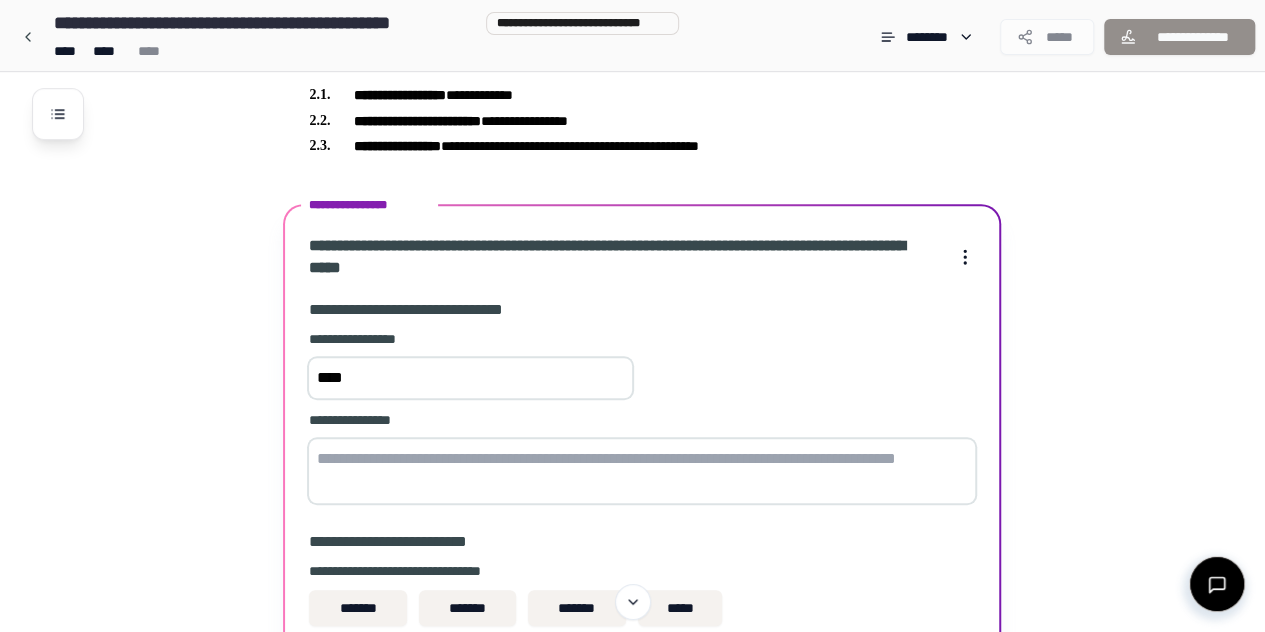 type on "****" 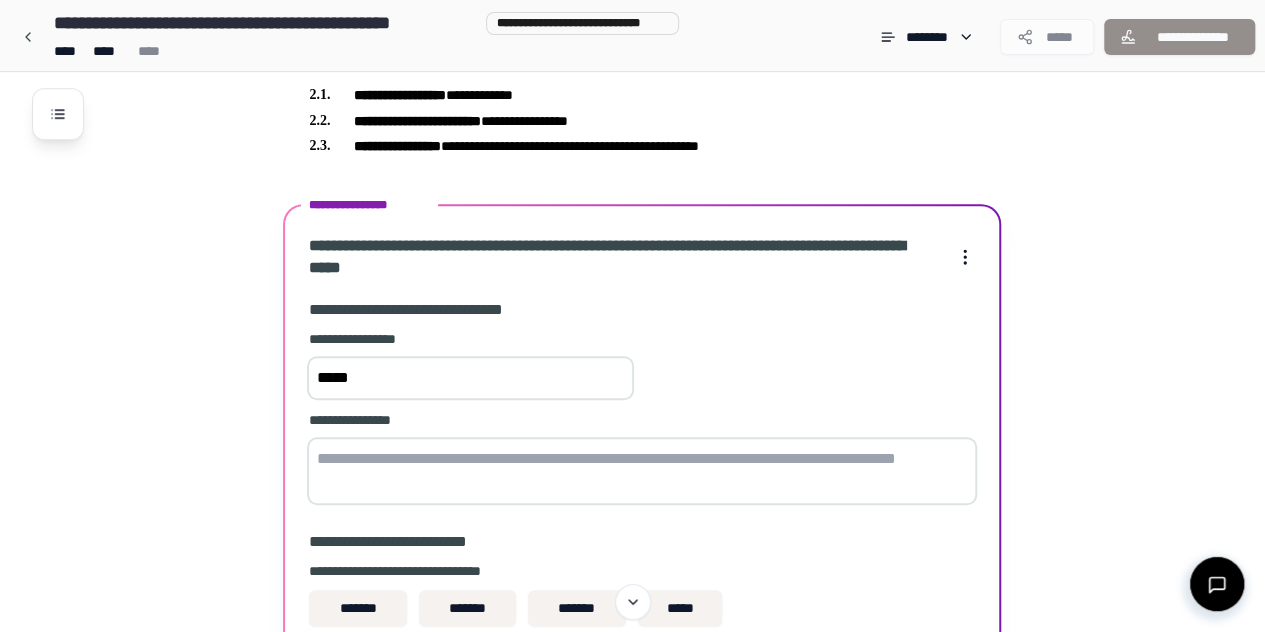 paste on "****" 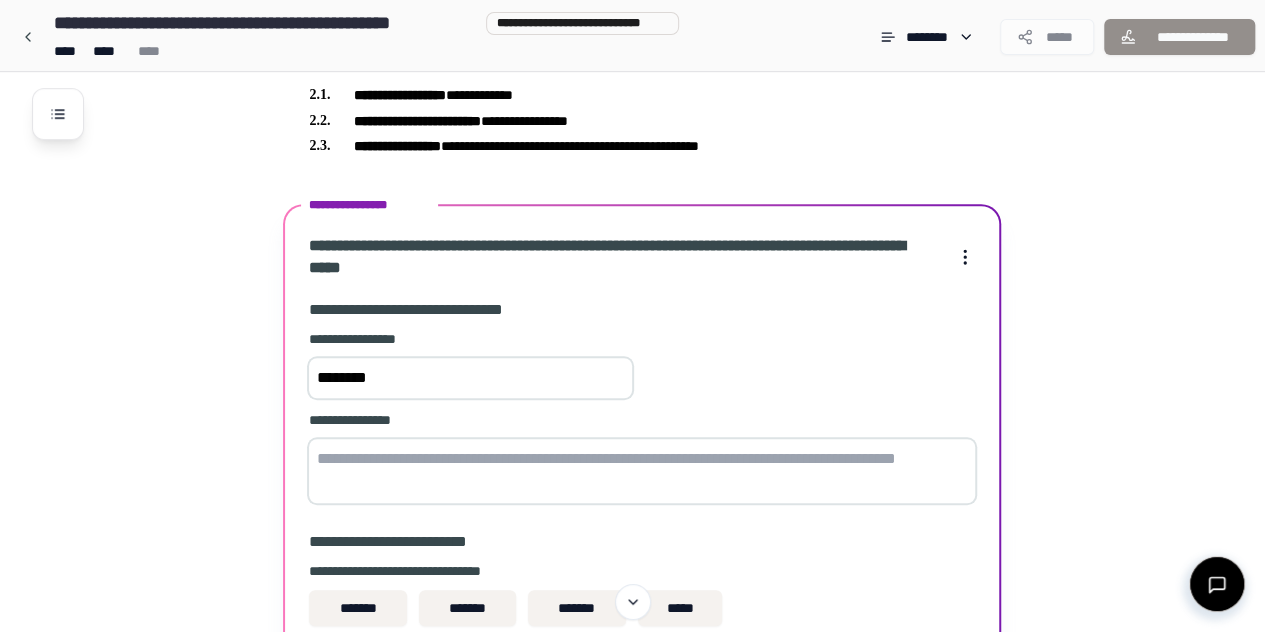type on "********" 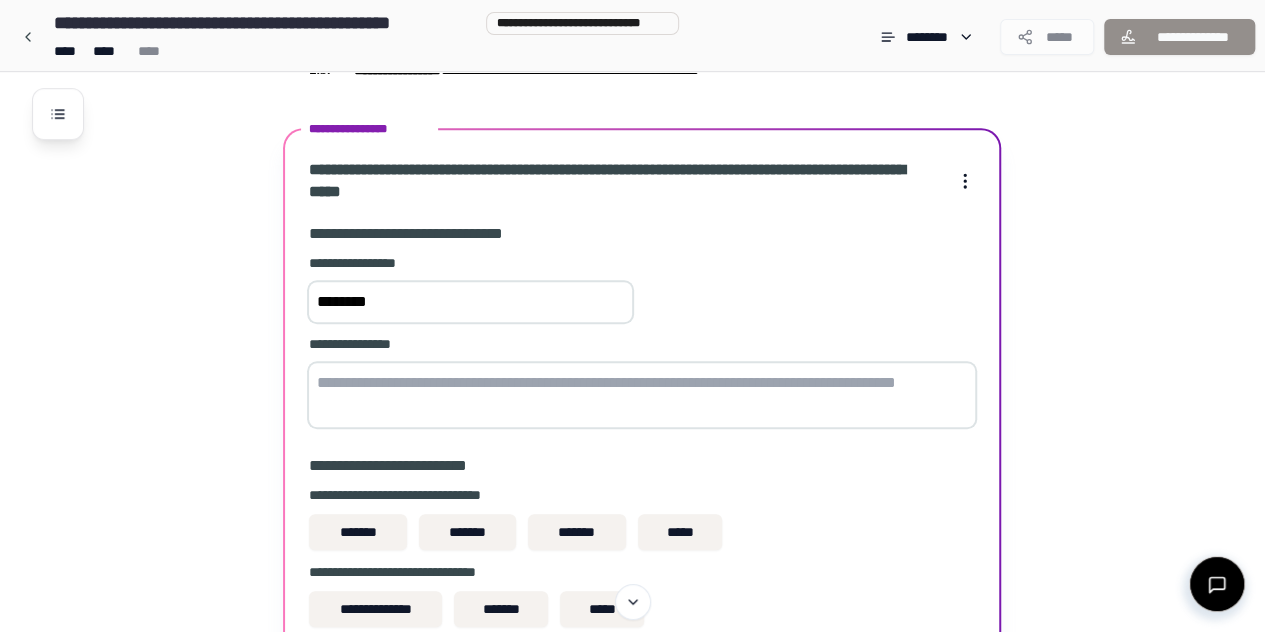 scroll, scrollTop: 682, scrollLeft: 0, axis: vertical 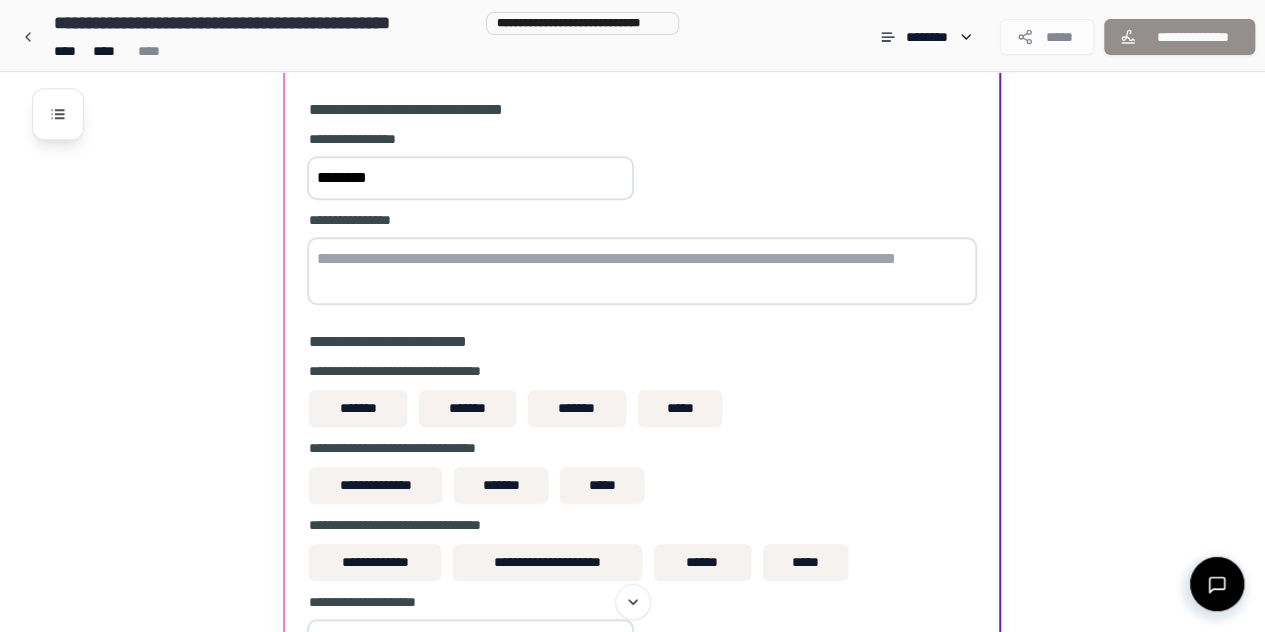 click at bounding box center [642, 271] 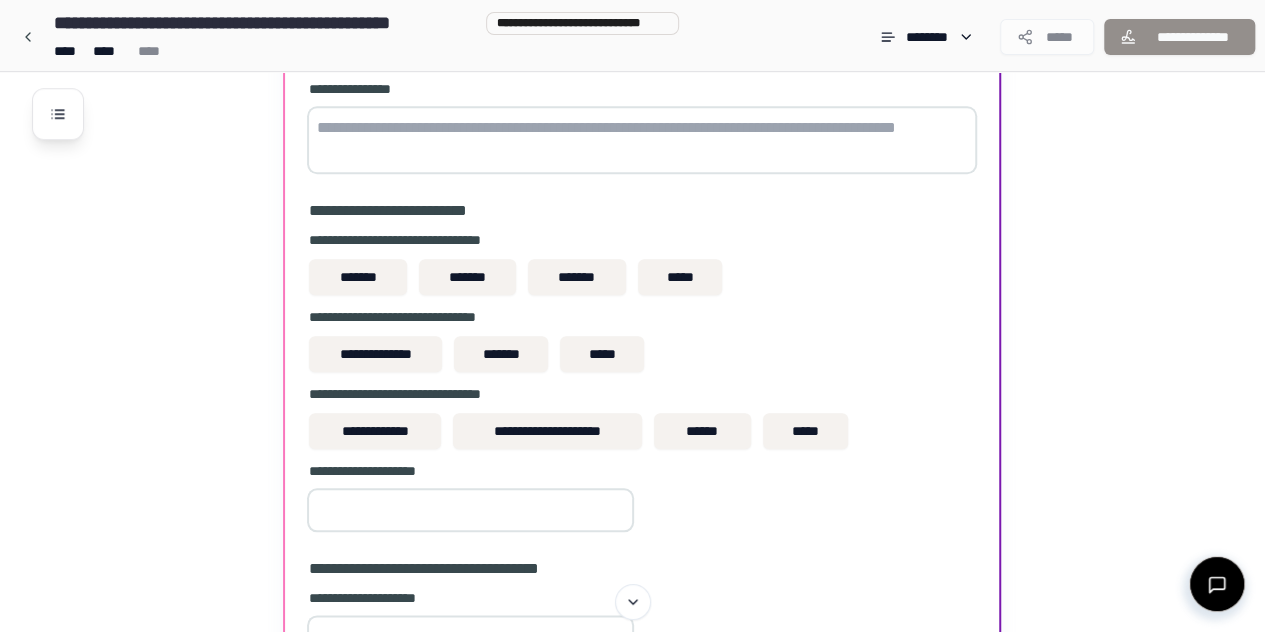scroll, scrollTop: 782, scrollLeft: 0, axis: vertical 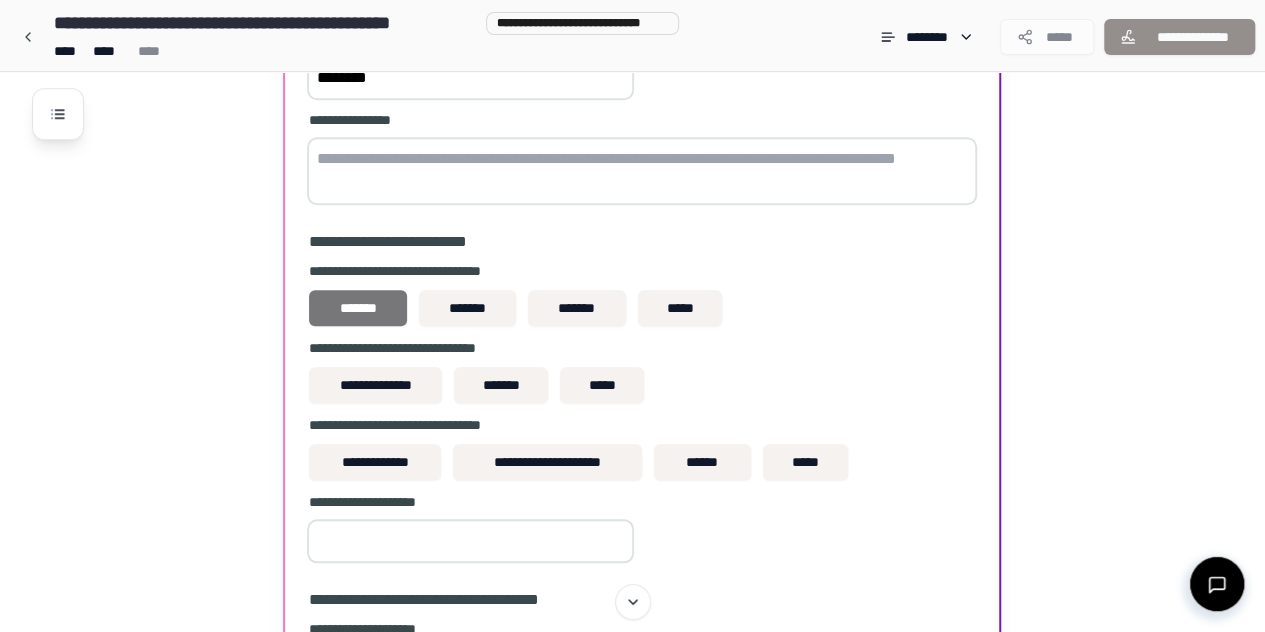 click on "*******" at bounding box center (357, 308) 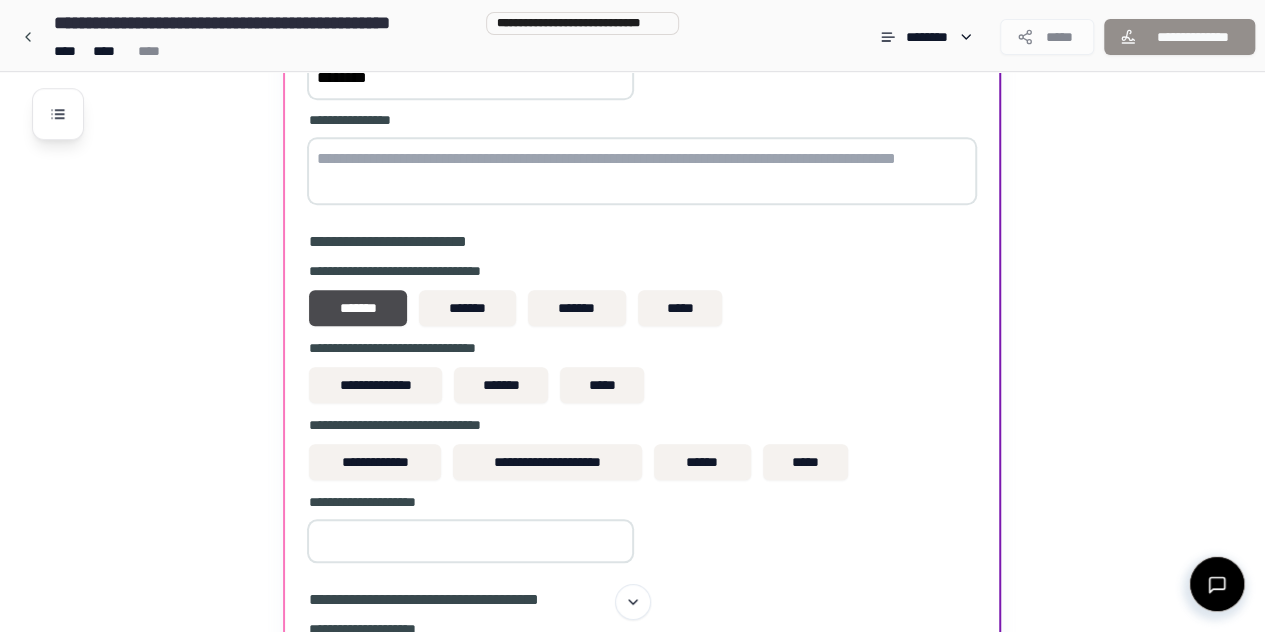 scroll, scrollTop: 582, scrollLeft: 0, axis: vertical 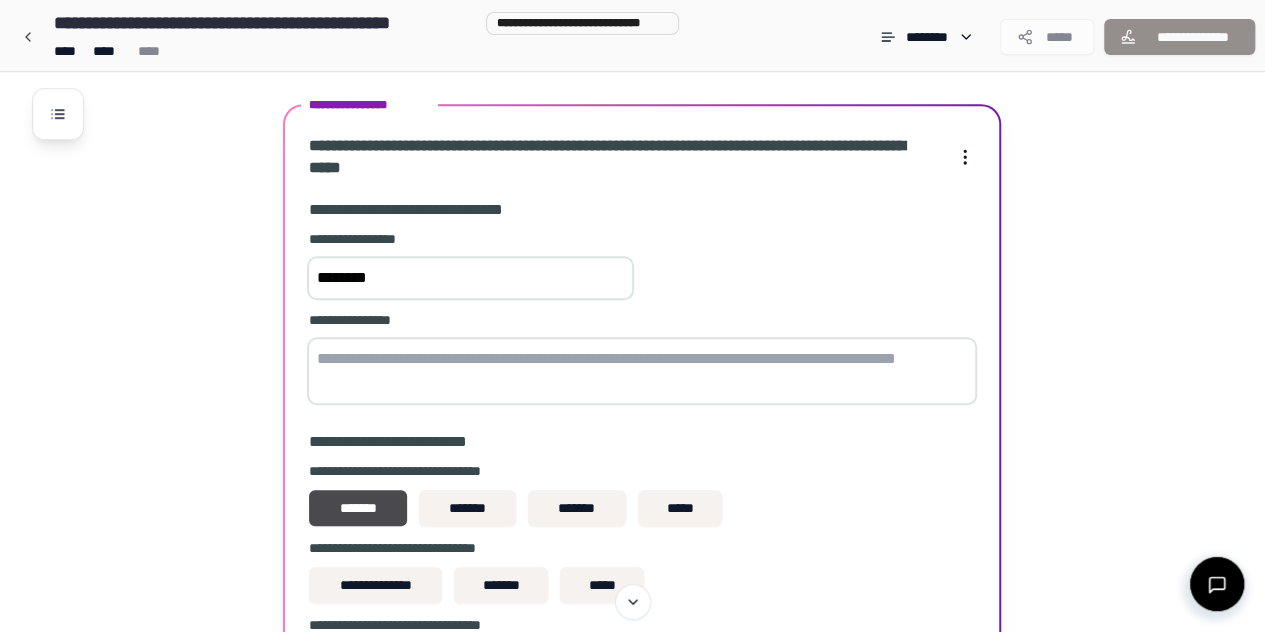 click at bounding box center (642, 371) 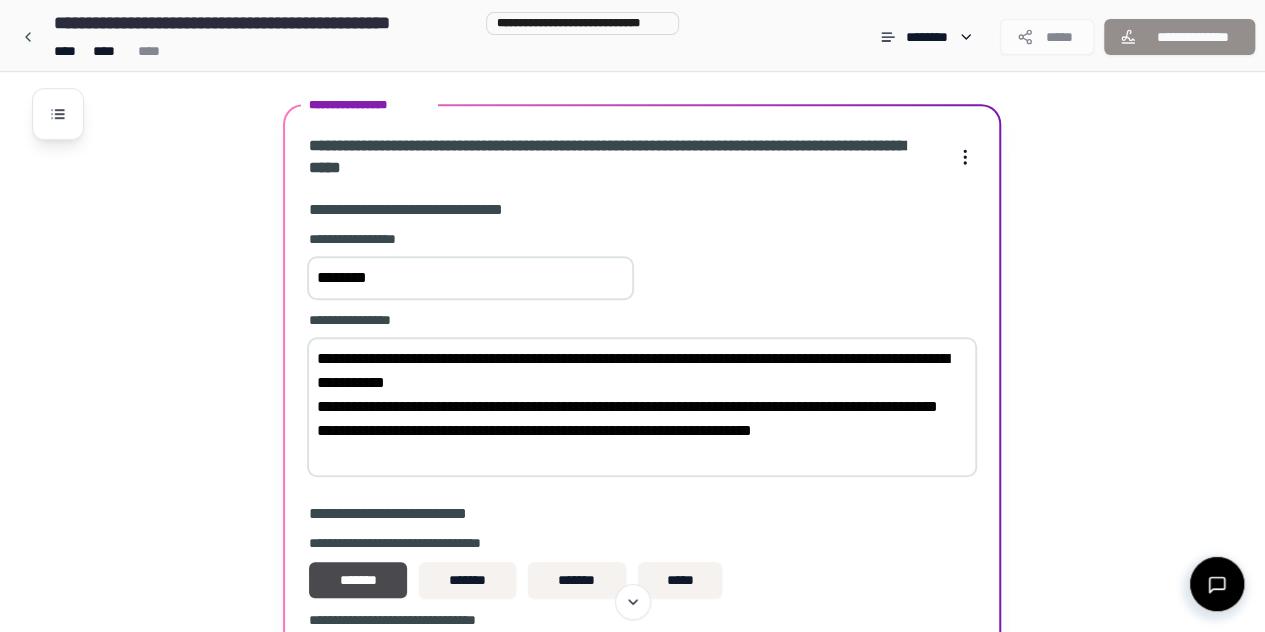 click on "**********" at bounding box center (642, 407) 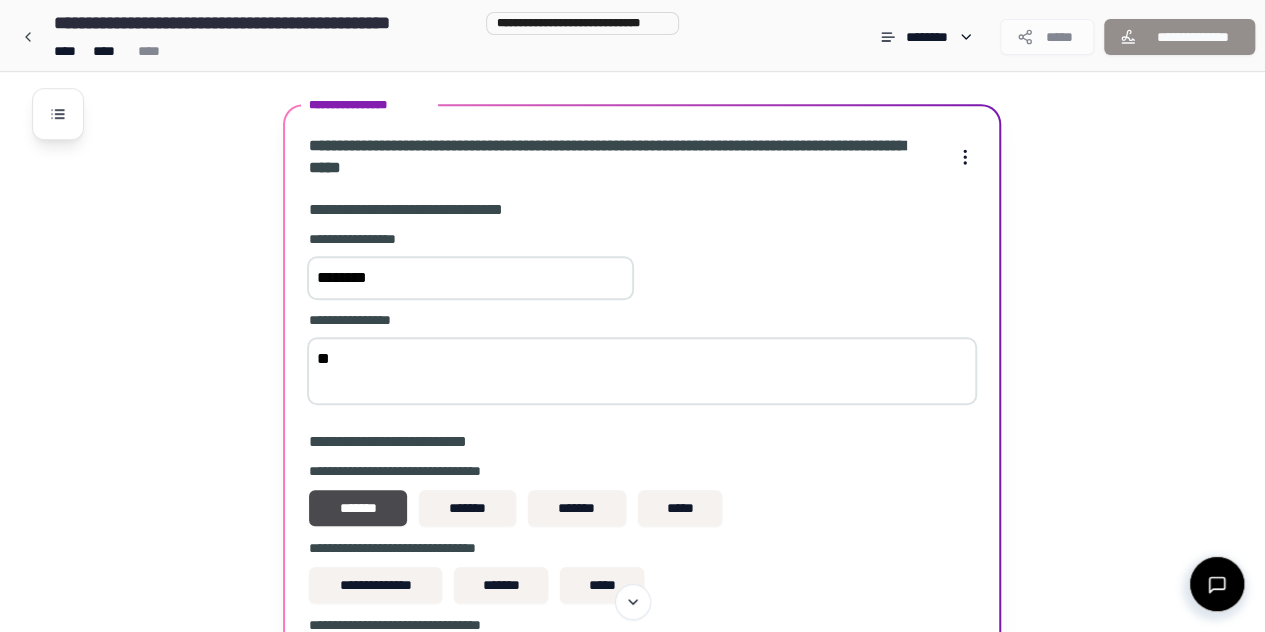 type on "***" 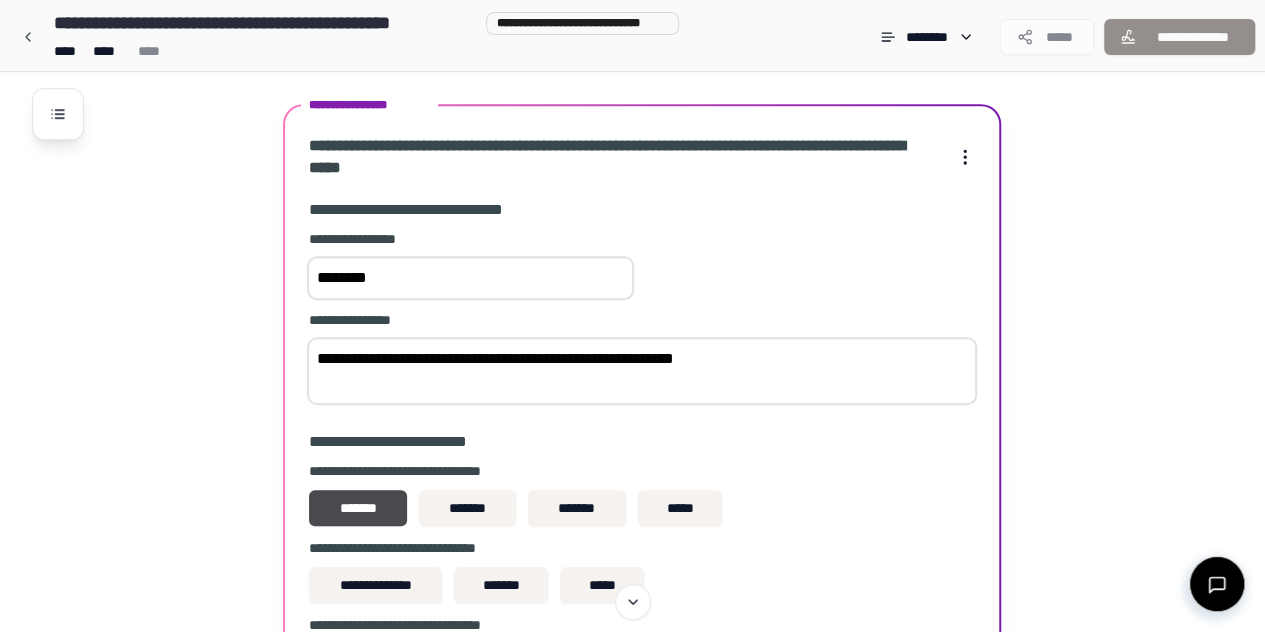 type on "**********" 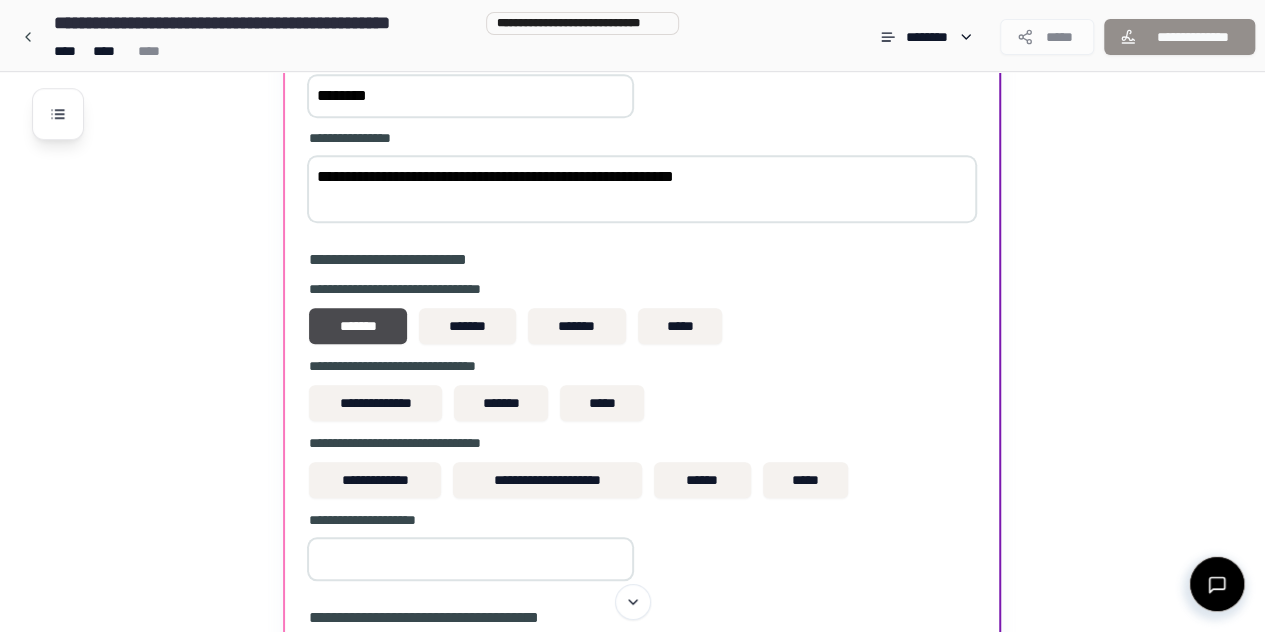 scroll, scrollTop: 882, scrollLeft: 0, axis: vertical 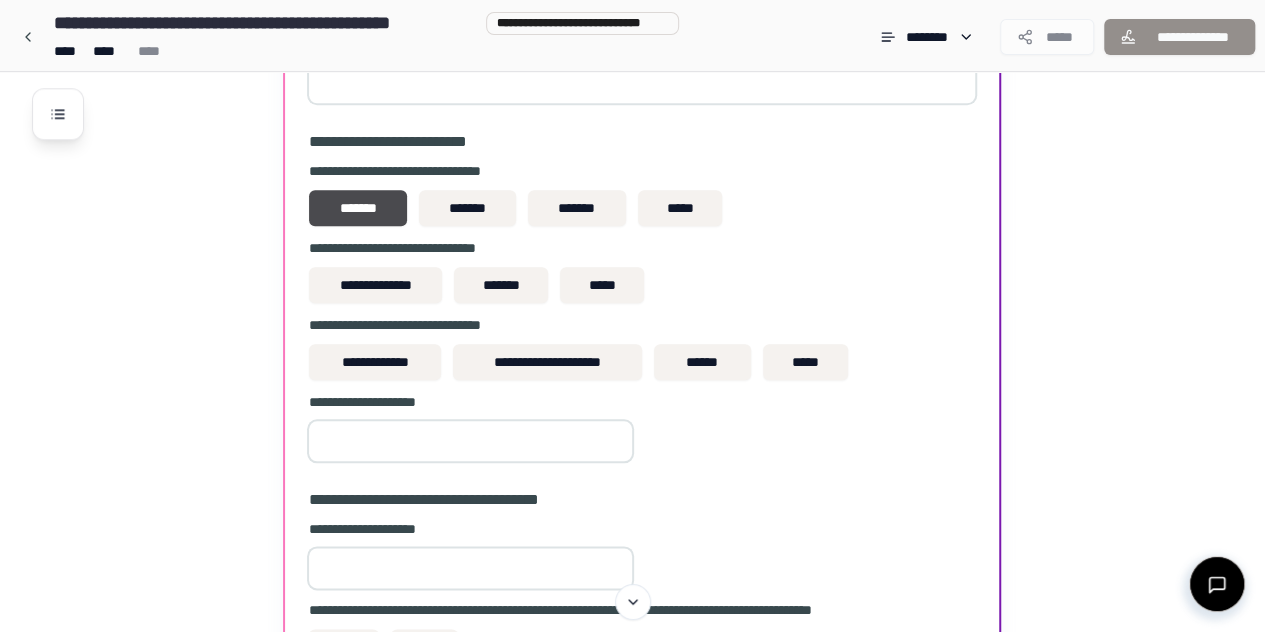 type on "*" 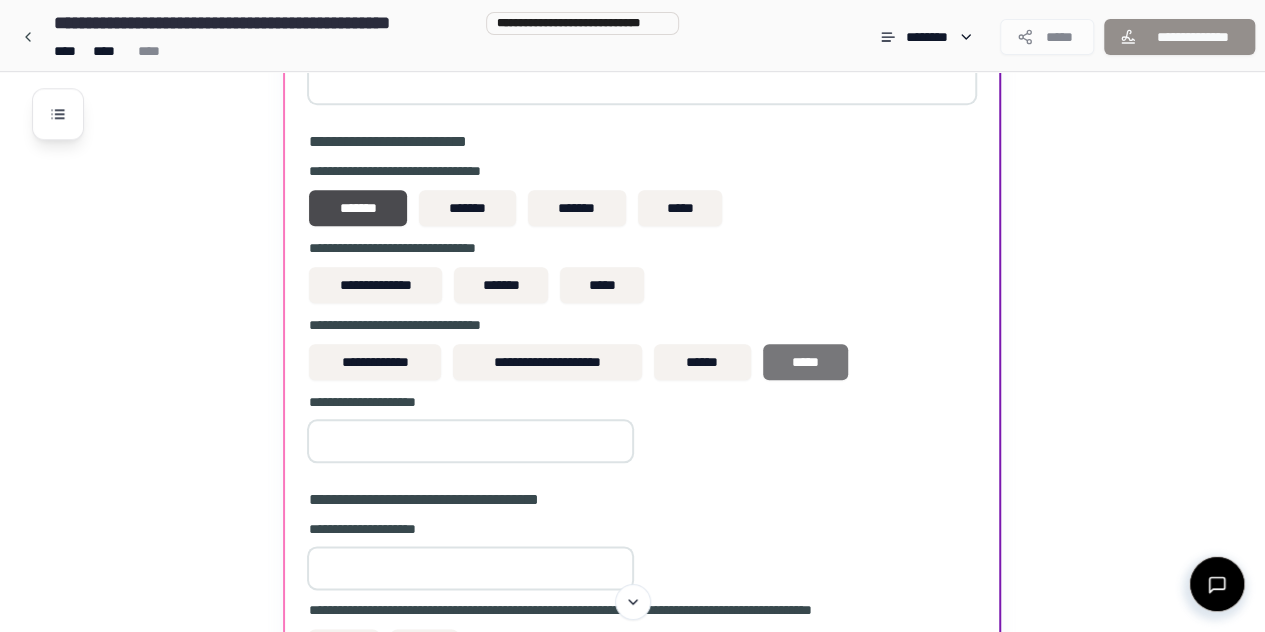 type 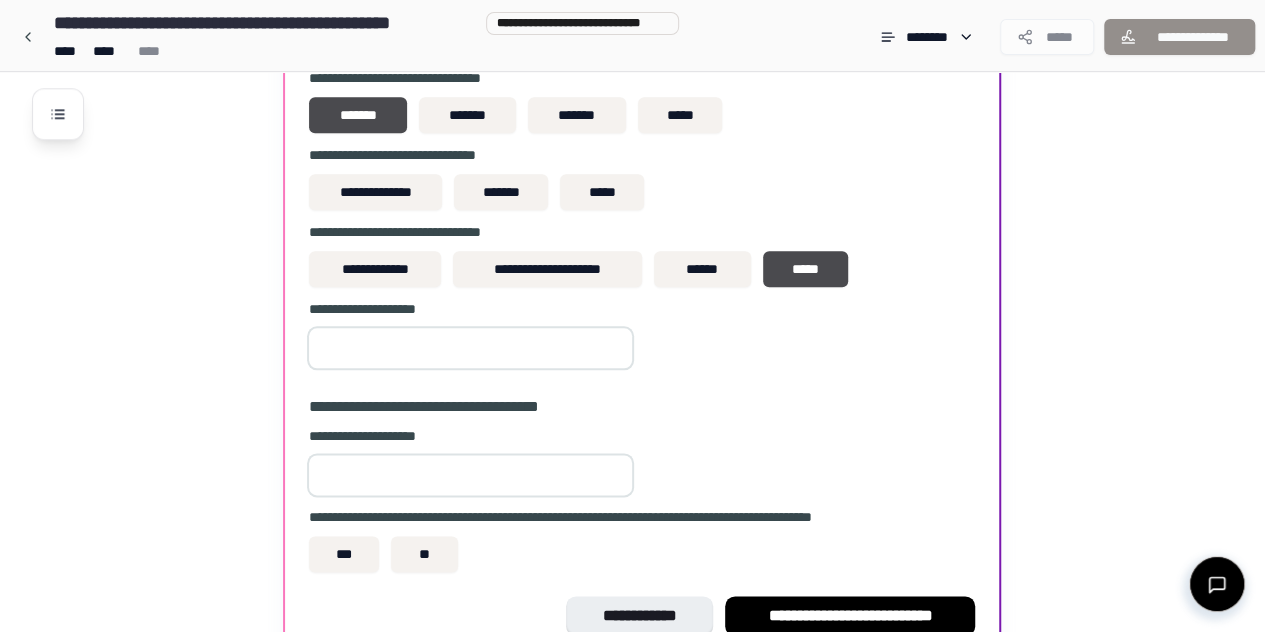 scroll, scrollTop: 1082, scrollLeft: 0, axis: vertical 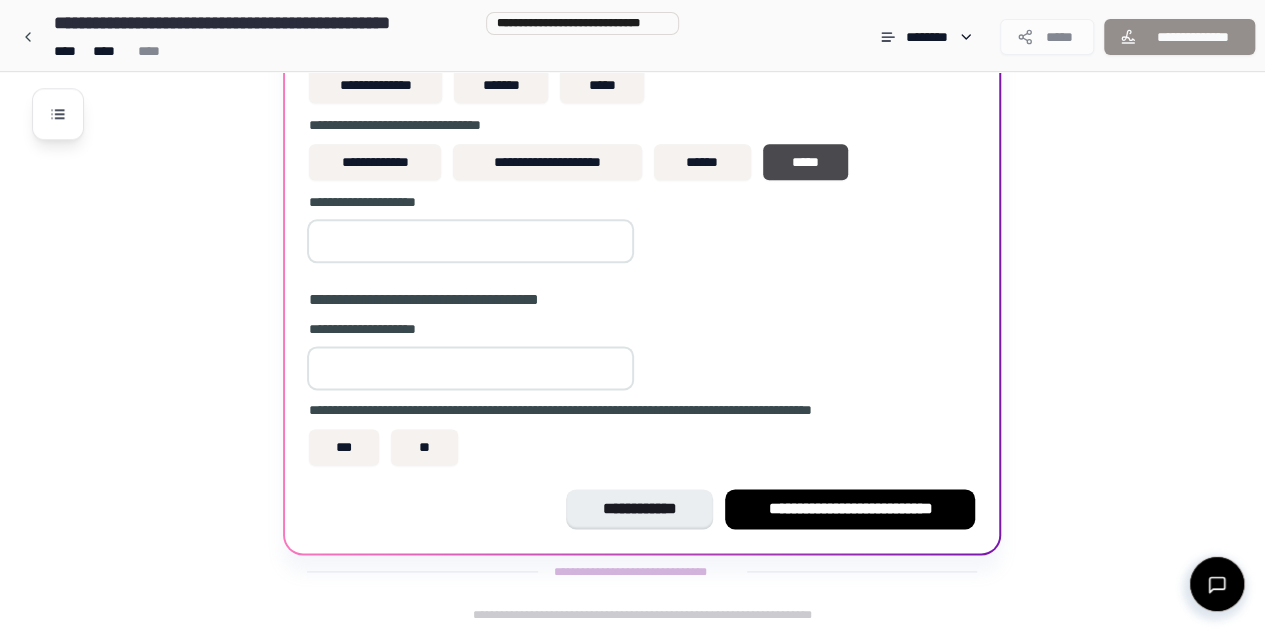 type 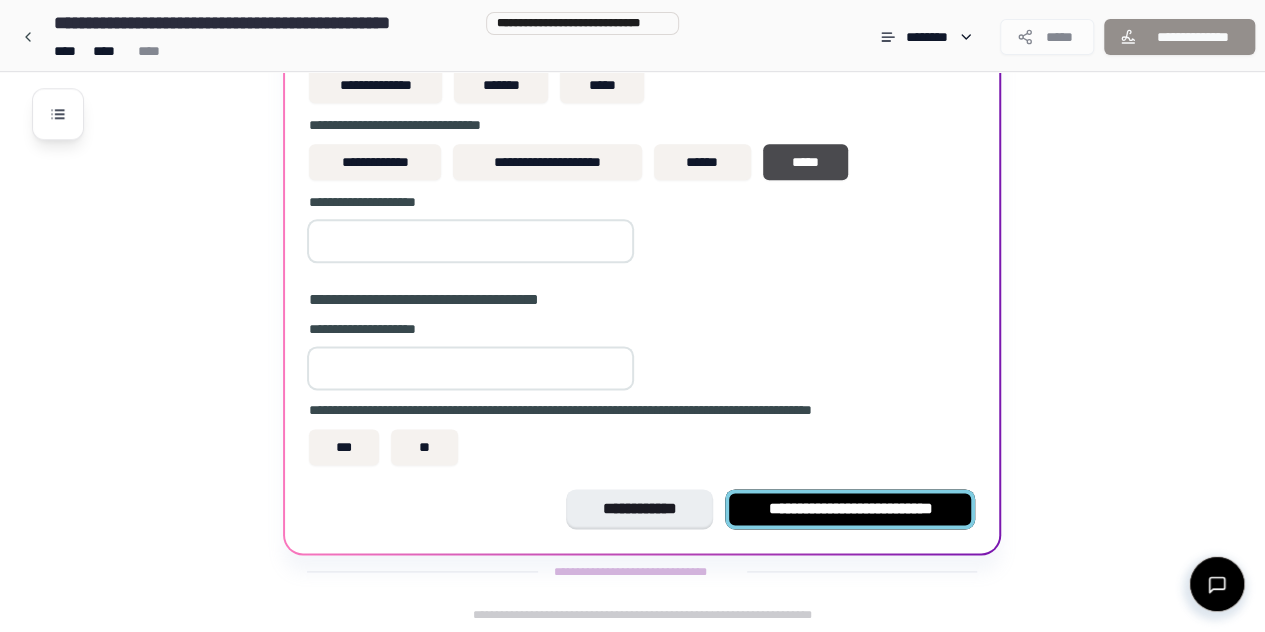 click on "**********" at bounding box center (850, 509) 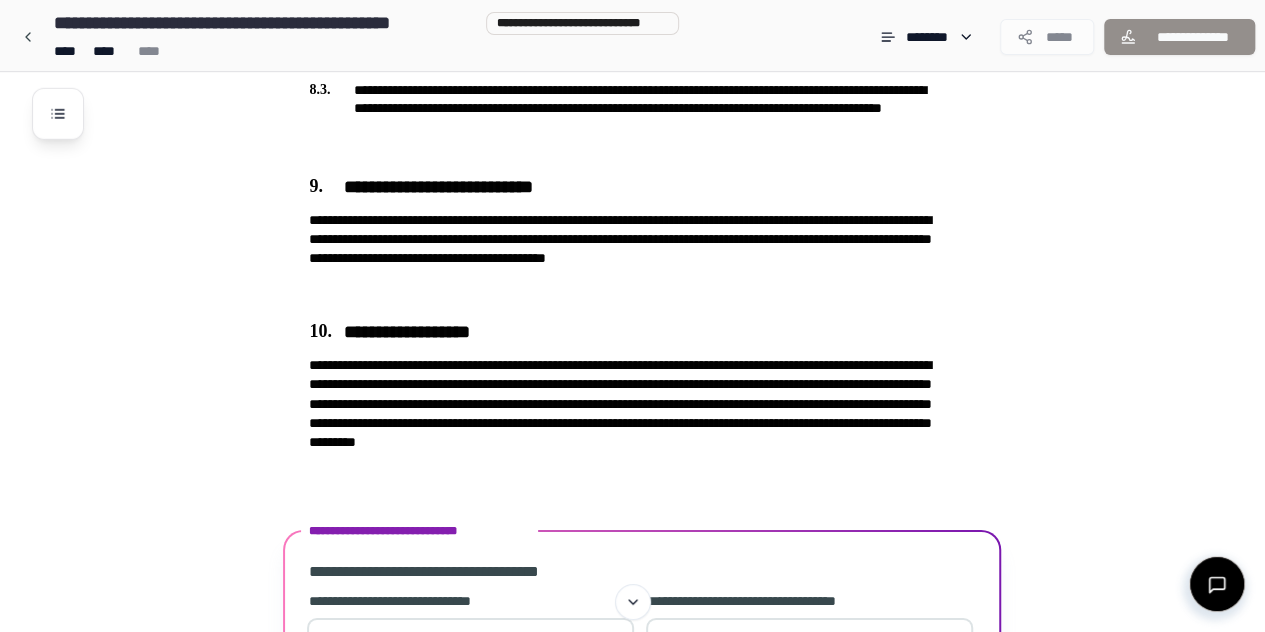scroll, scrollTop: 3000, scrollLeft: 0, axis: vertical 